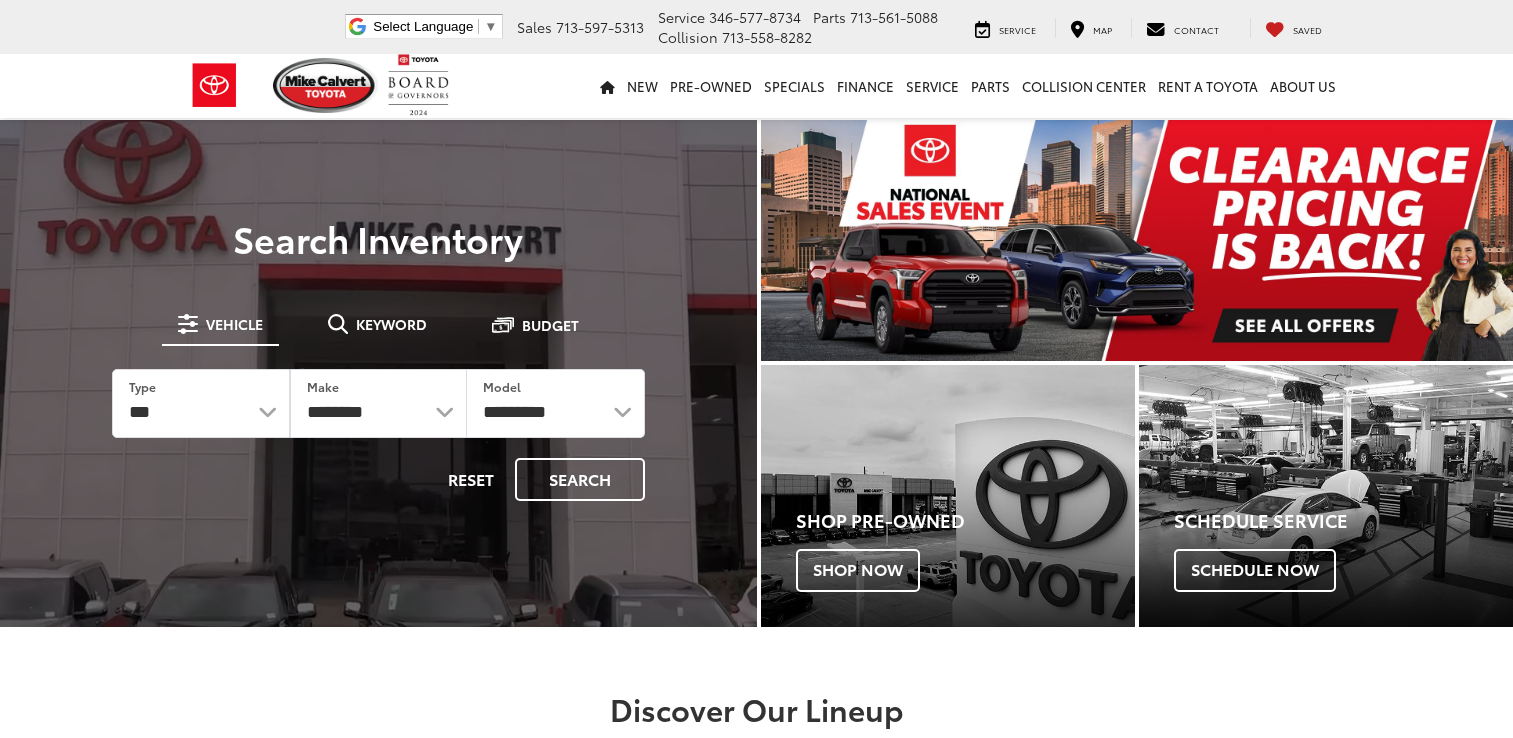 scroll, scrollTop: 0, scrollLeft: 0, axis: both 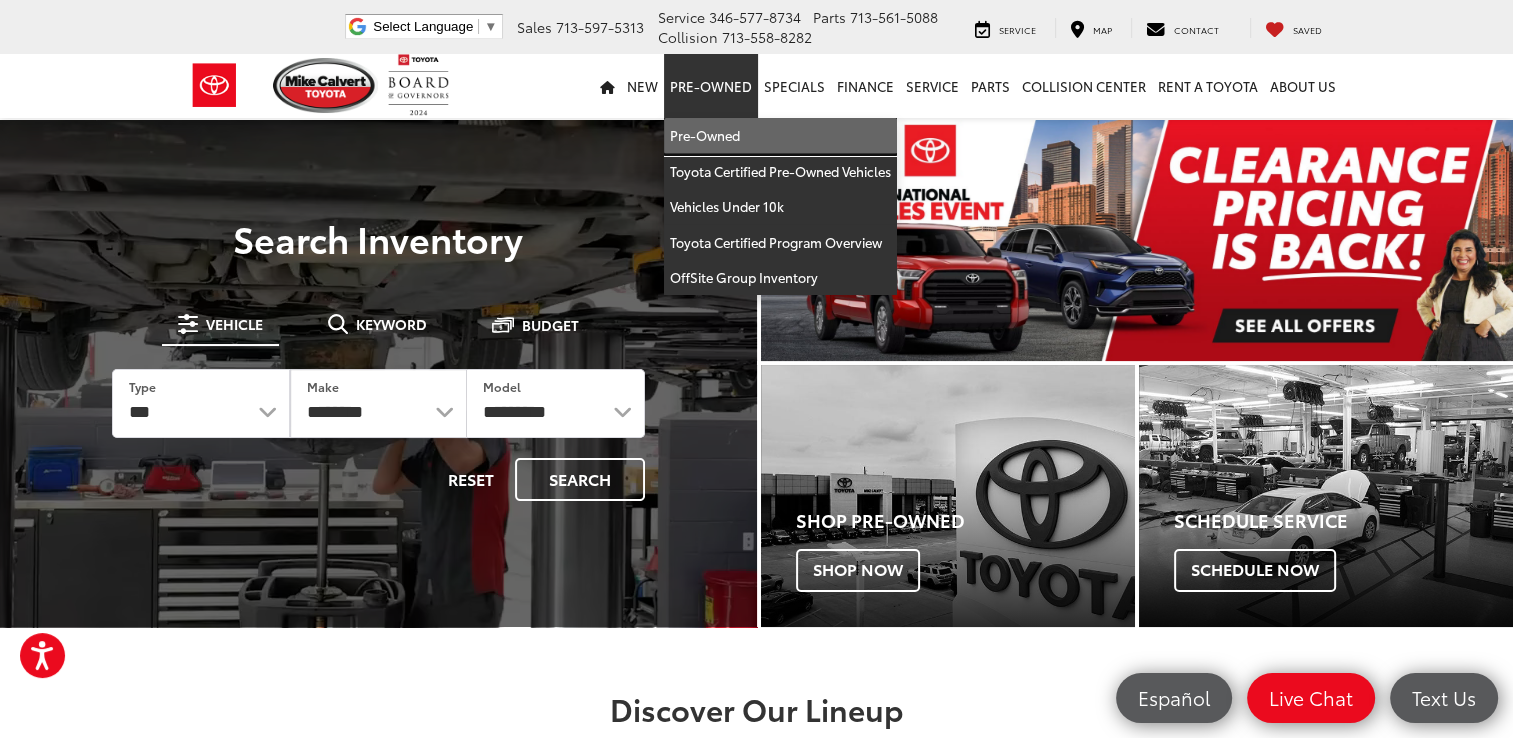 click on "Pre-Owned" at bounding box center [780, 136] 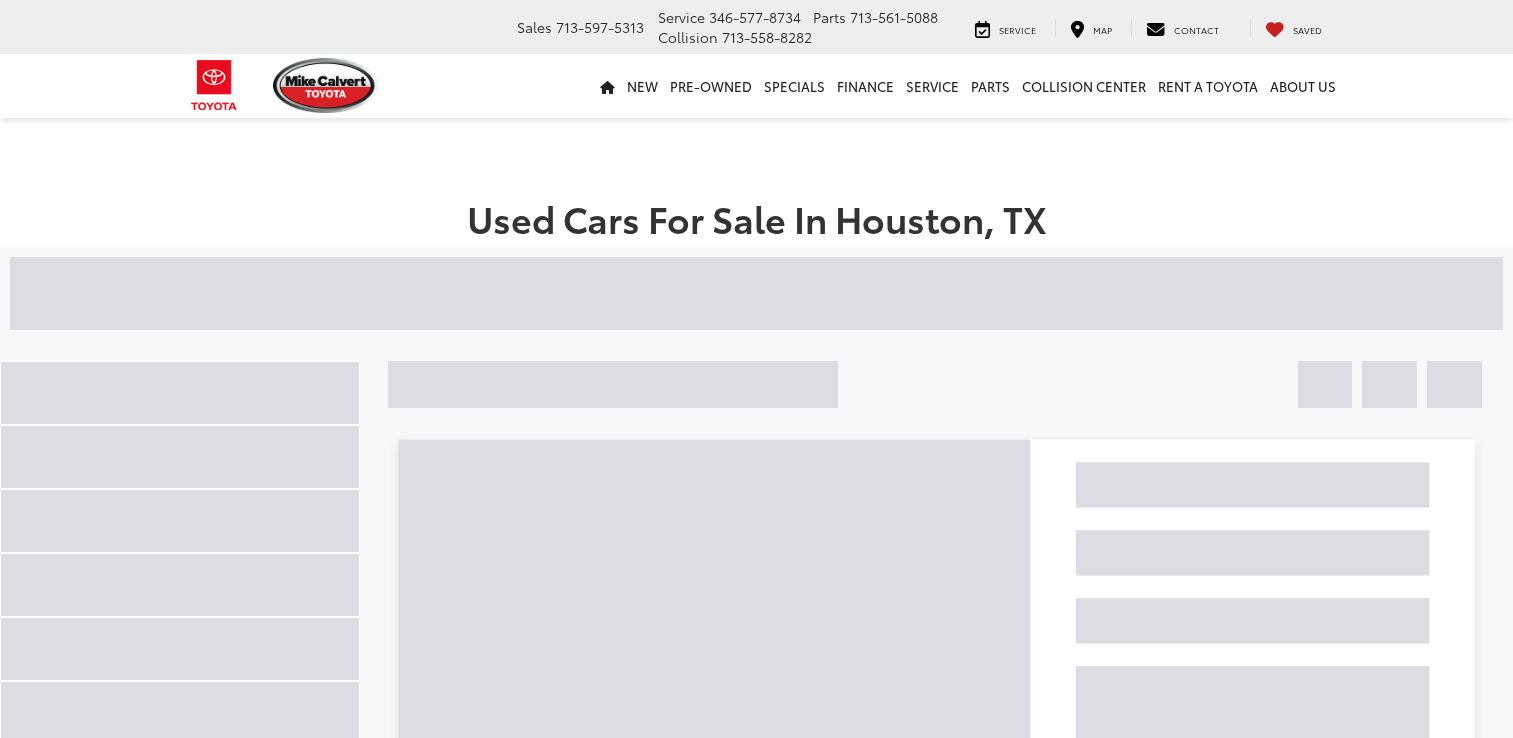 scroll, scrollTop: 0, scrollLeft: 0, axis: both 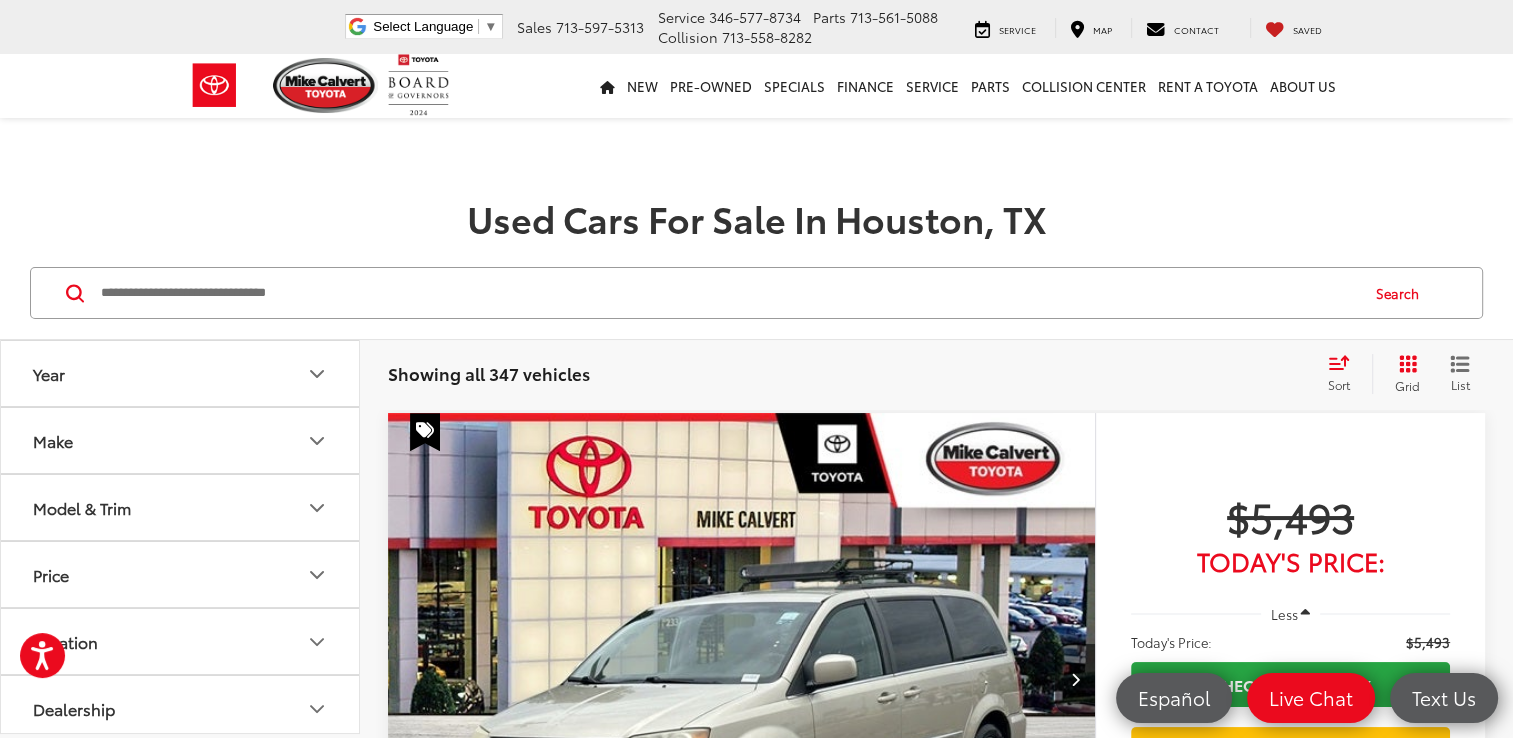 click on "Grid" at bounding box center (1407, 385) 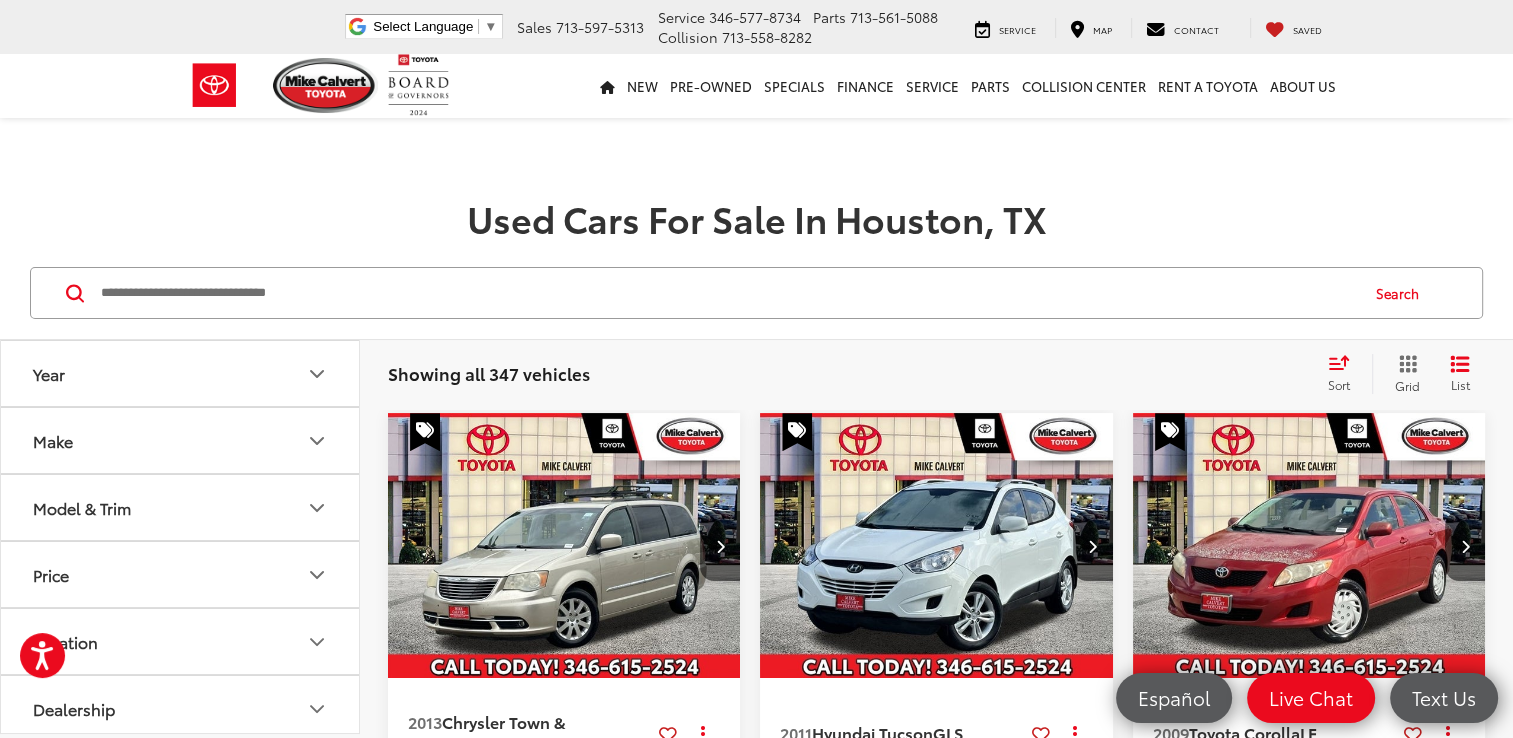 click on "Model & Trim" at bounding box center (181, 507) 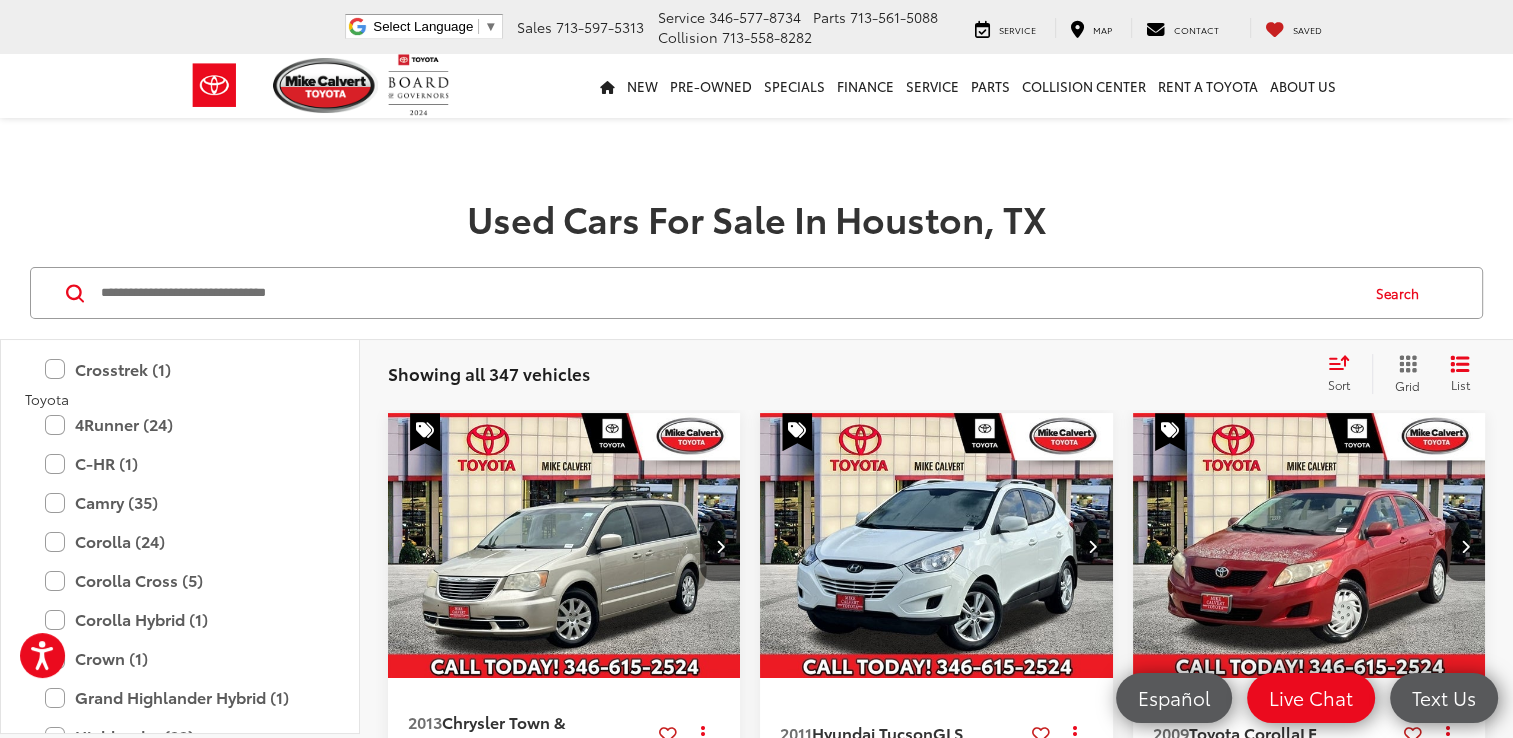 scroll, scrollTop: 3643, scrollLeft: 0, axis: vertical 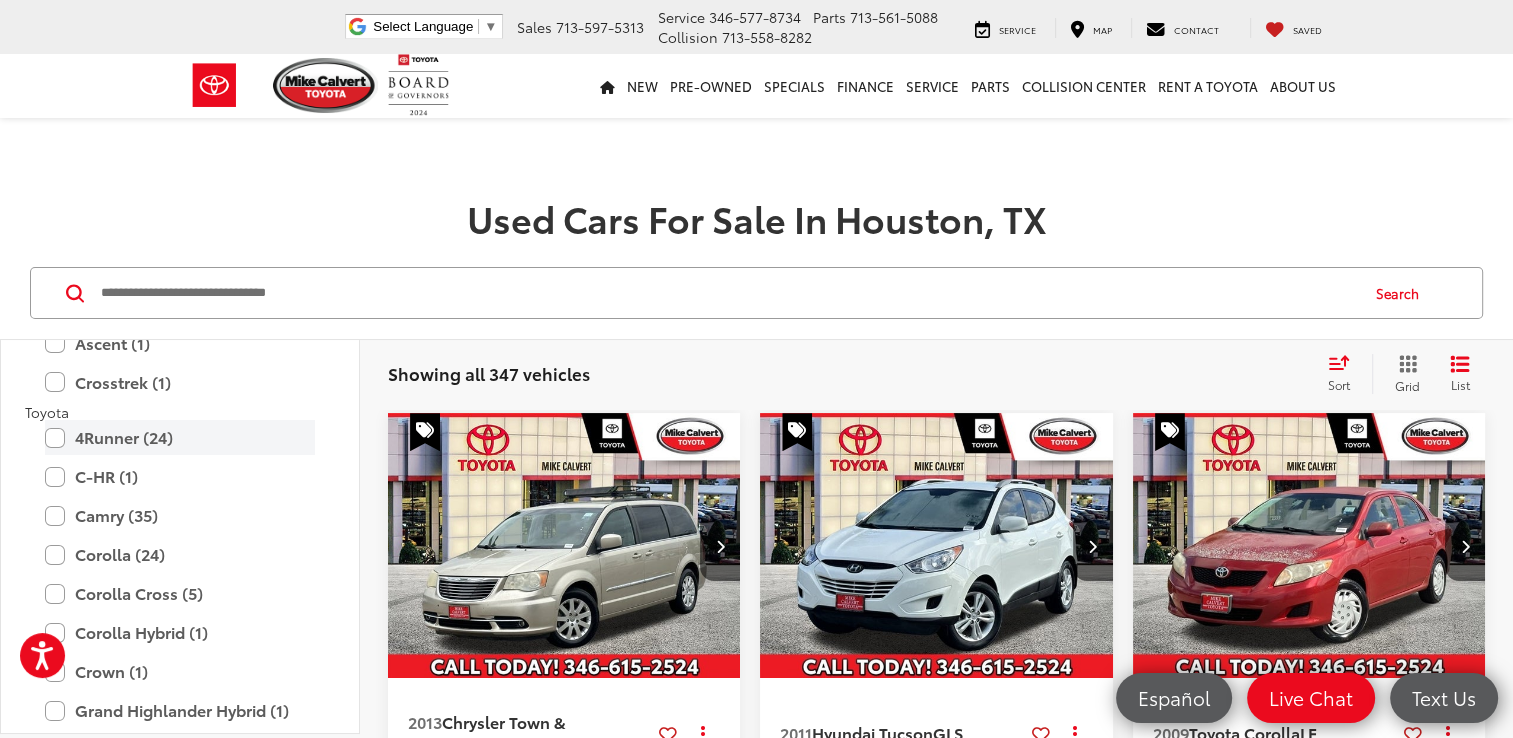 click on "4Runner (24)" at bounding box center (180, 437) 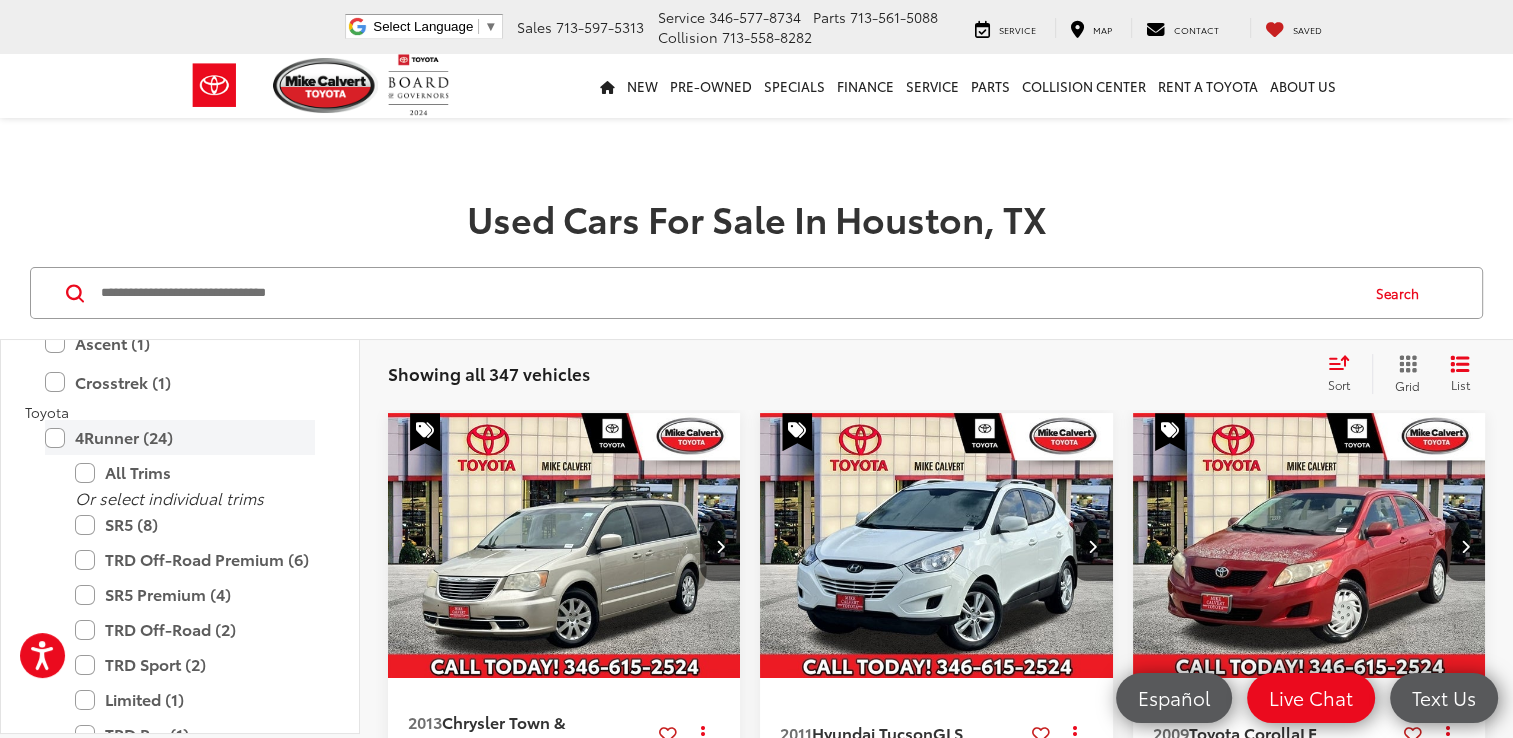 click on "4Runner (24)" at bounding box center (180, 437) 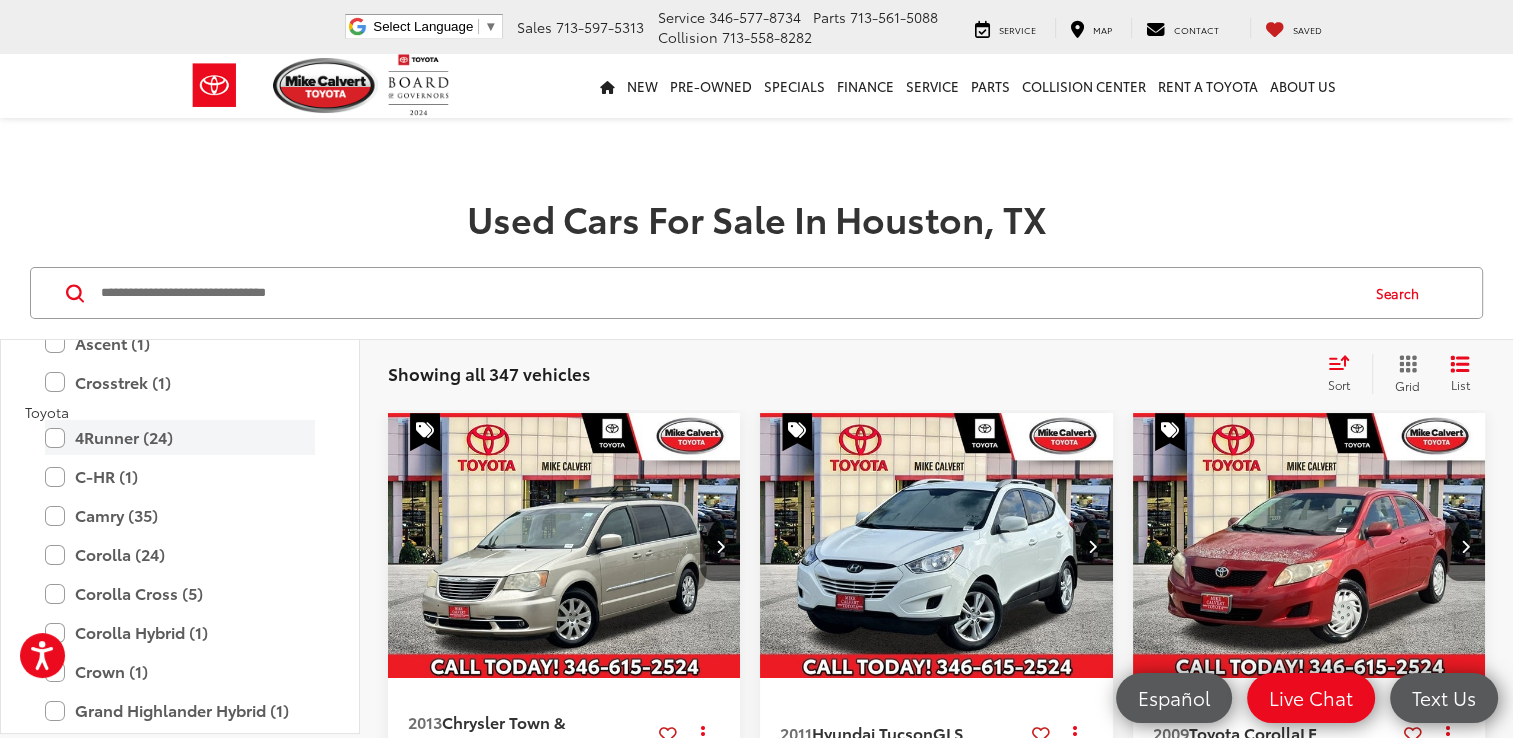 click on "4Runner (24)" at bounding box center [180, 437] 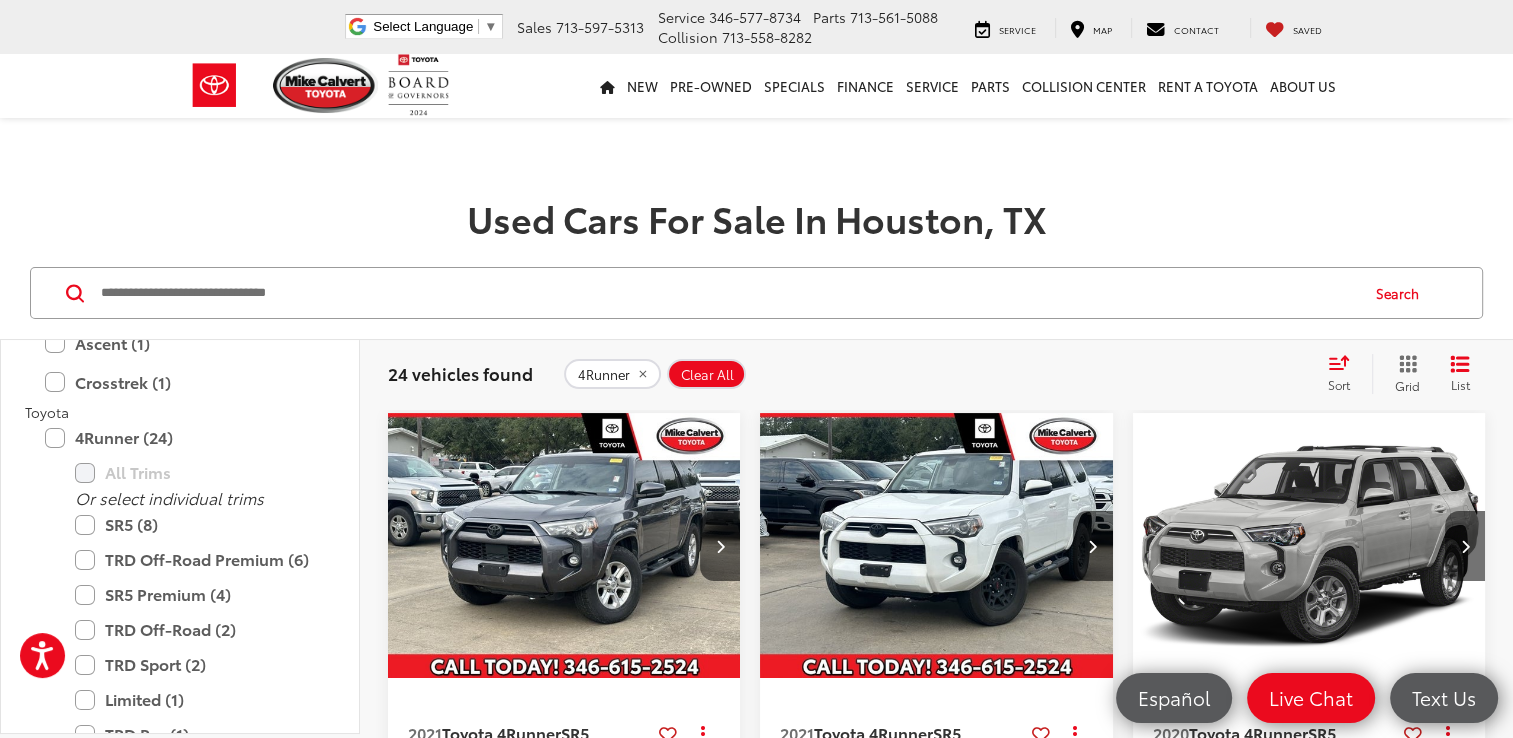 click 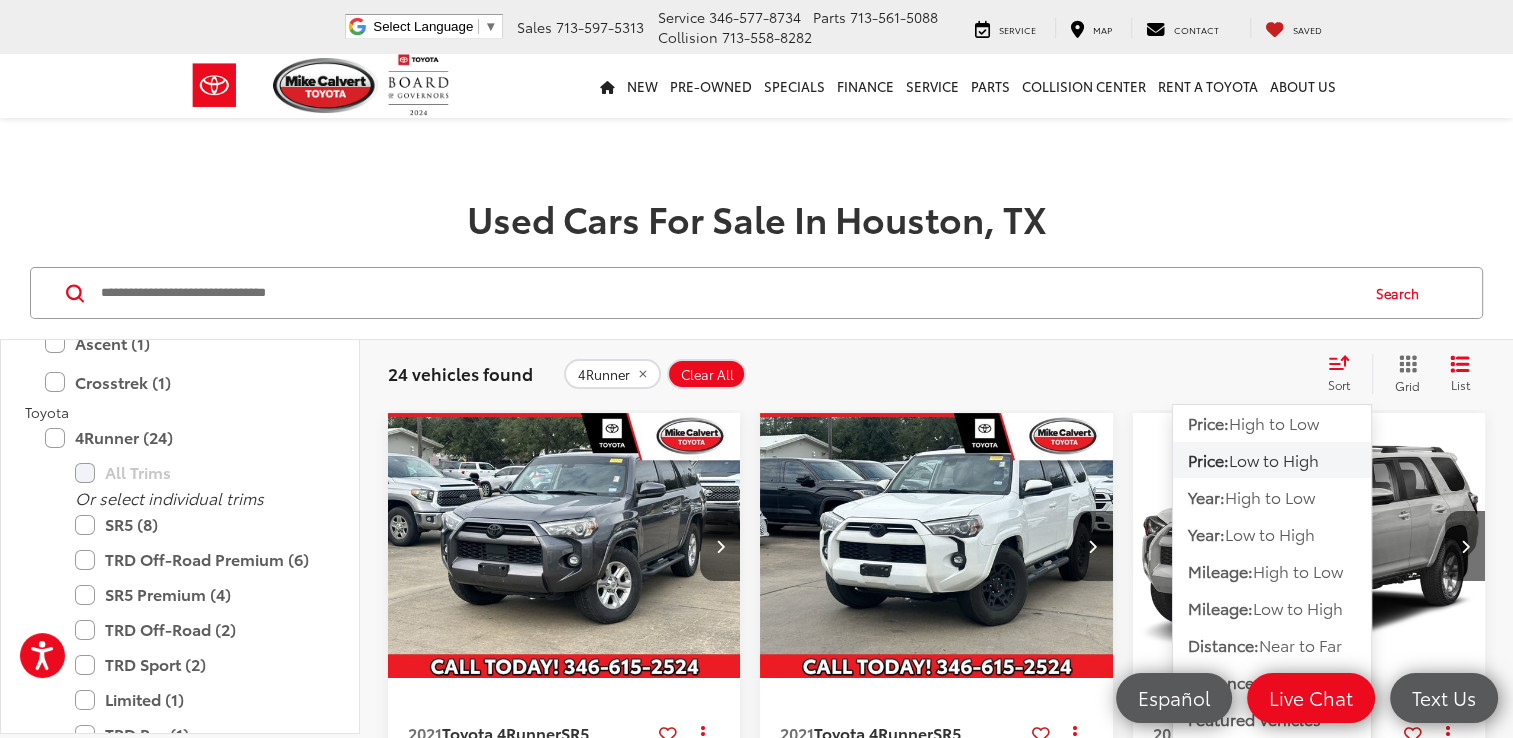 click on "Low to High" at bounding box center [1274, 459] 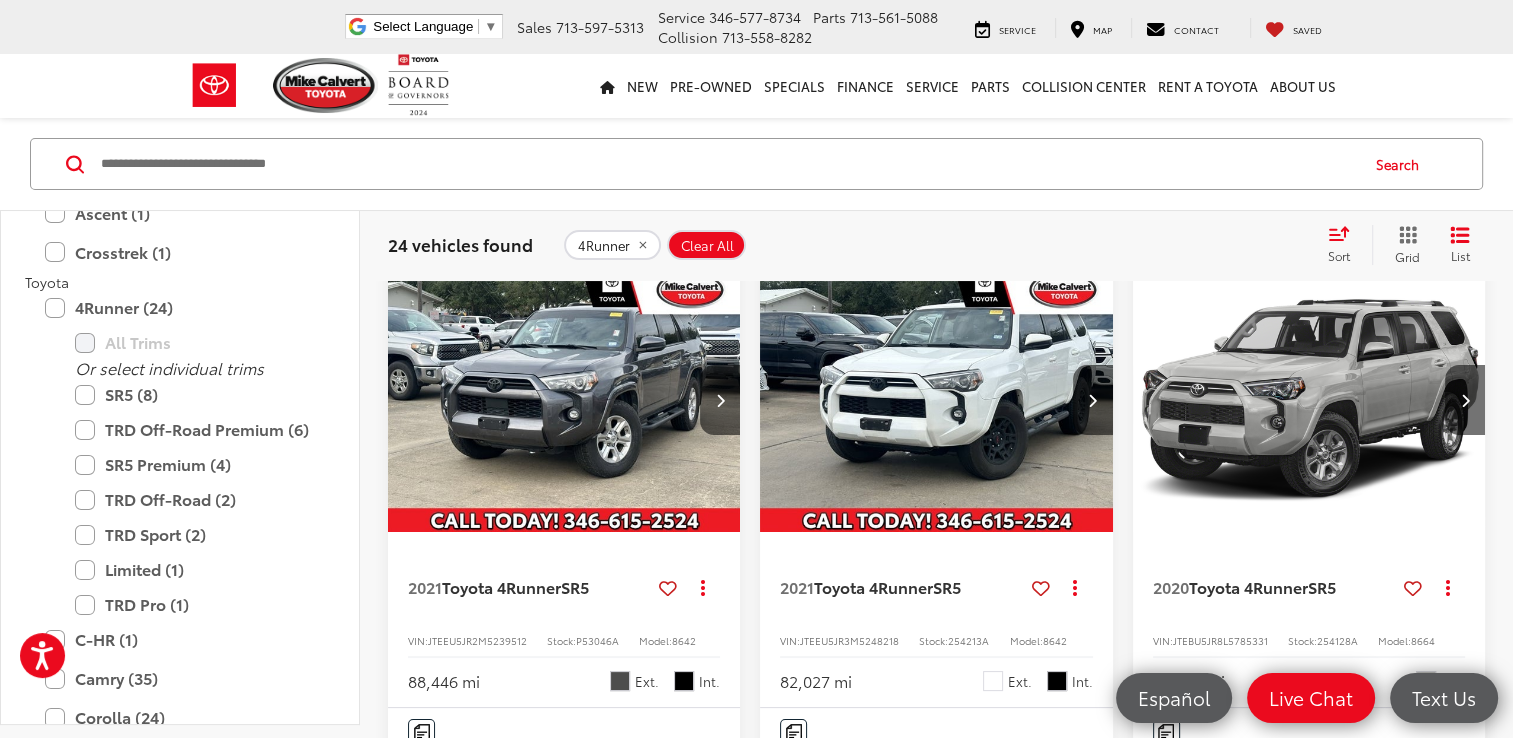 scroll, scrollTop: 116, scrollLeft: 0, axis: vertical 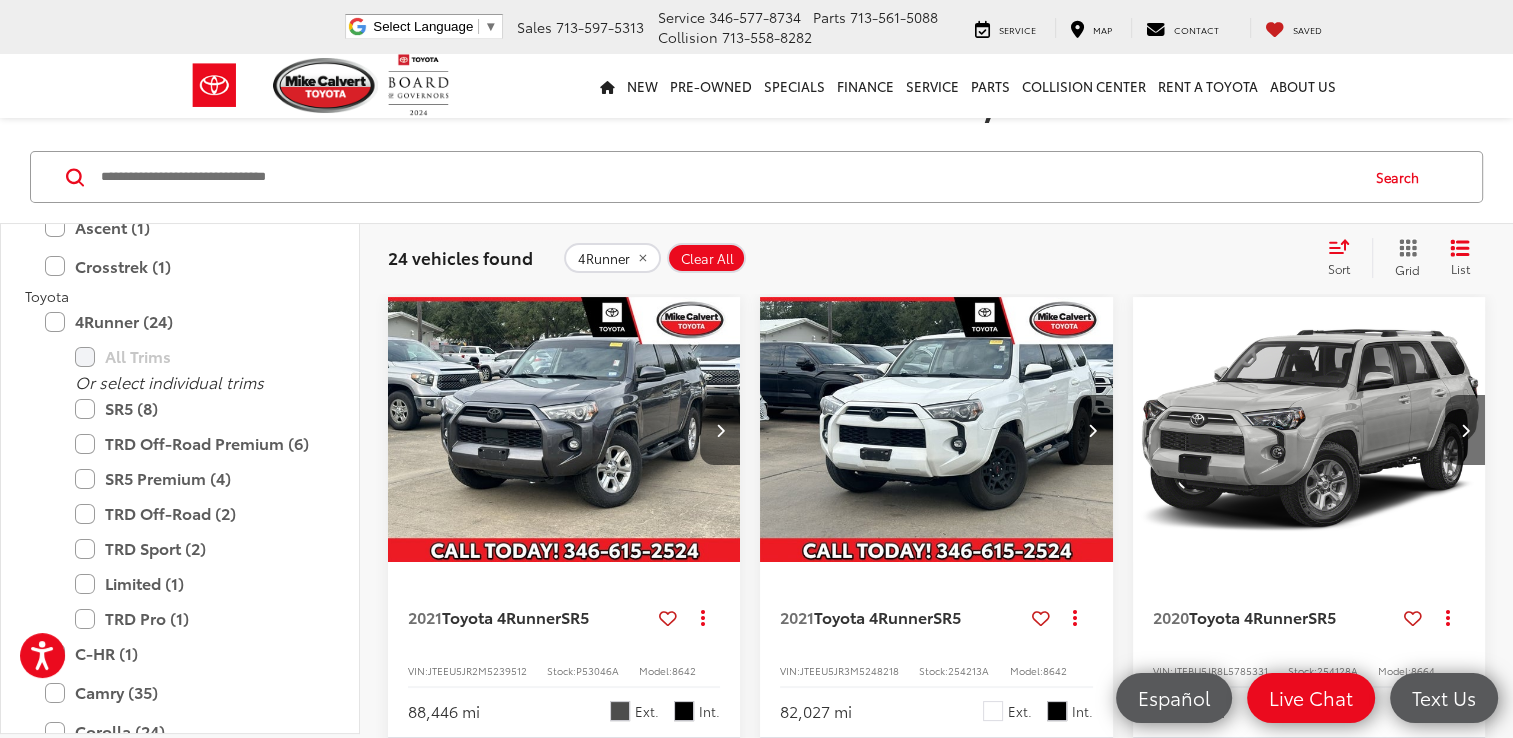 click at bounding box center (564, 430) 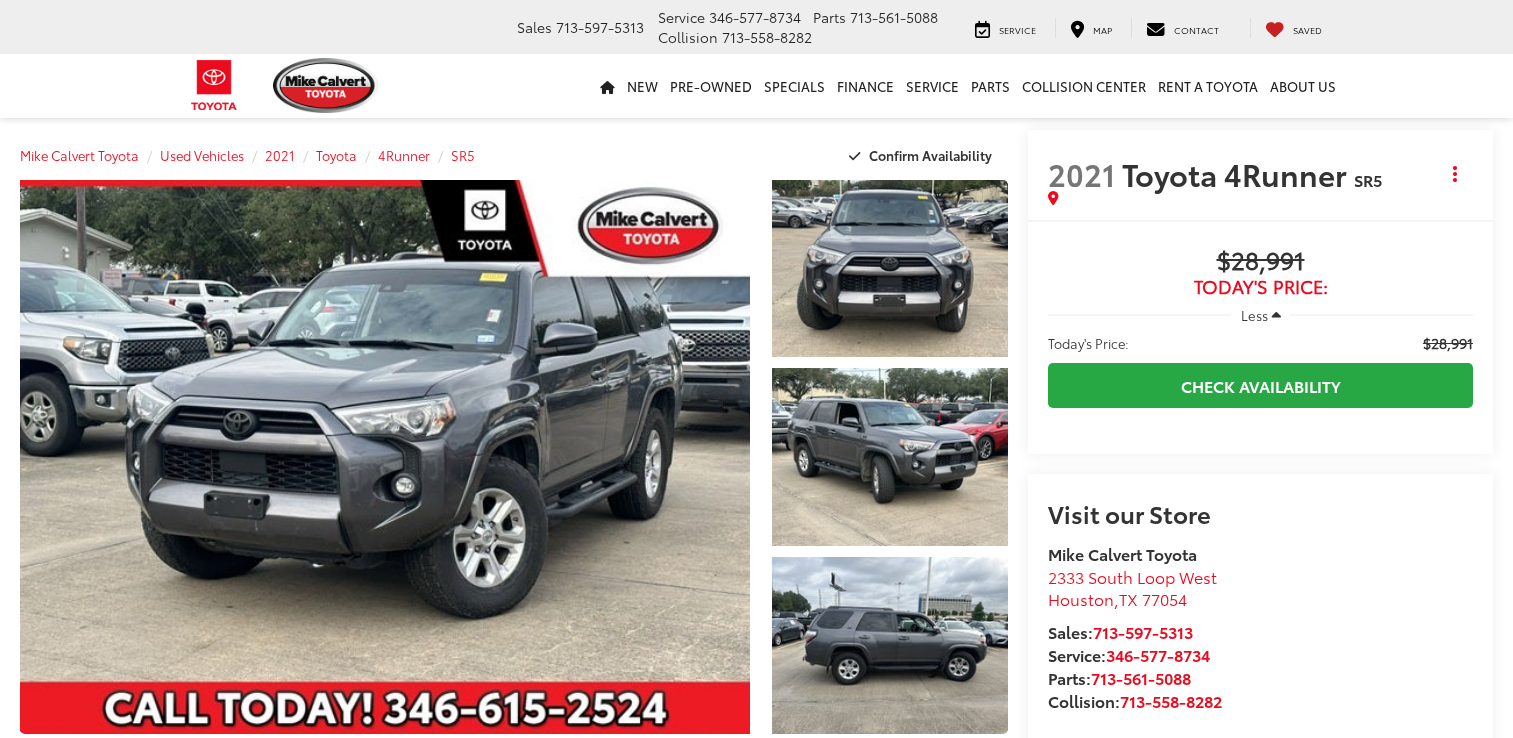 scroll, scrollTop: 0, scrollLeft: 0, axis: both 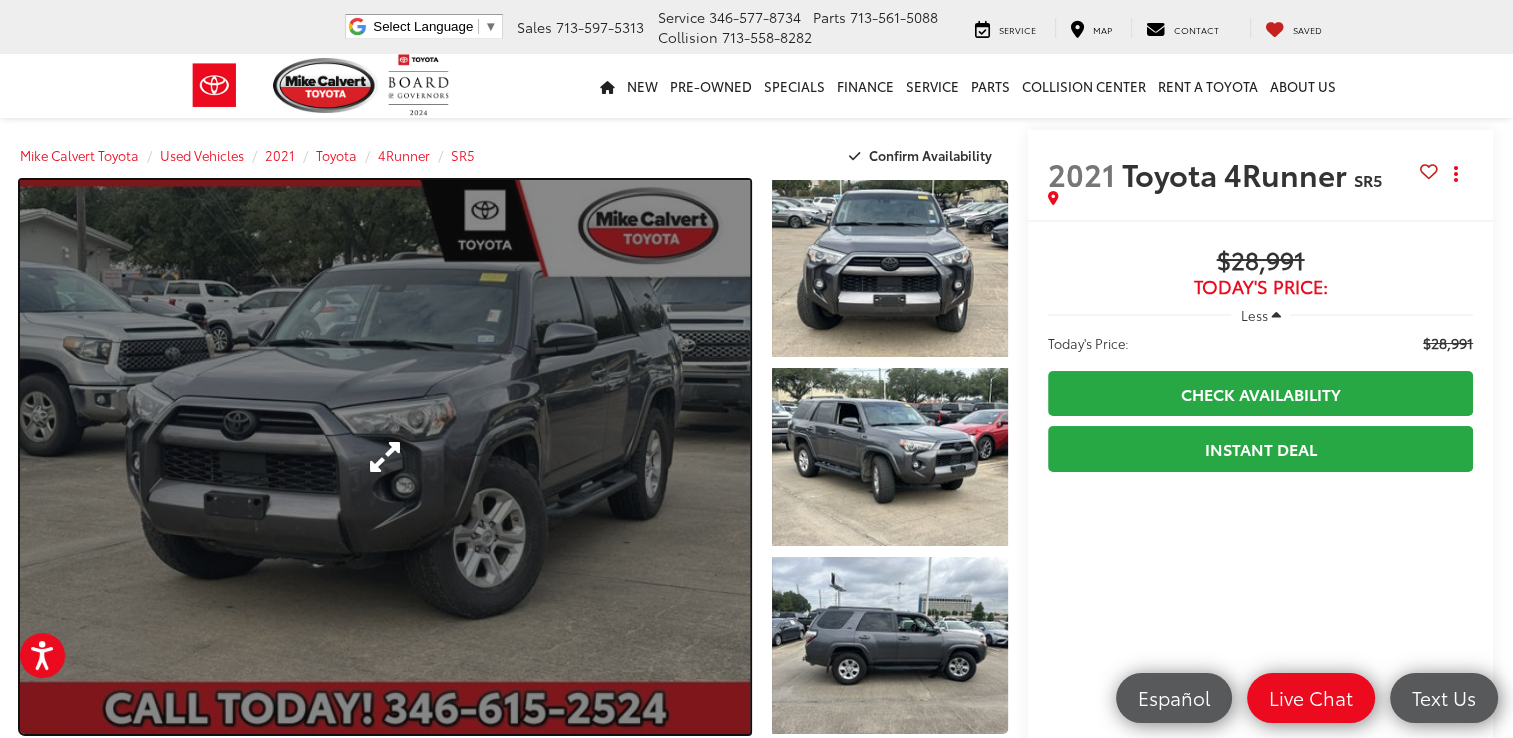click at bounding box center [385, 457] 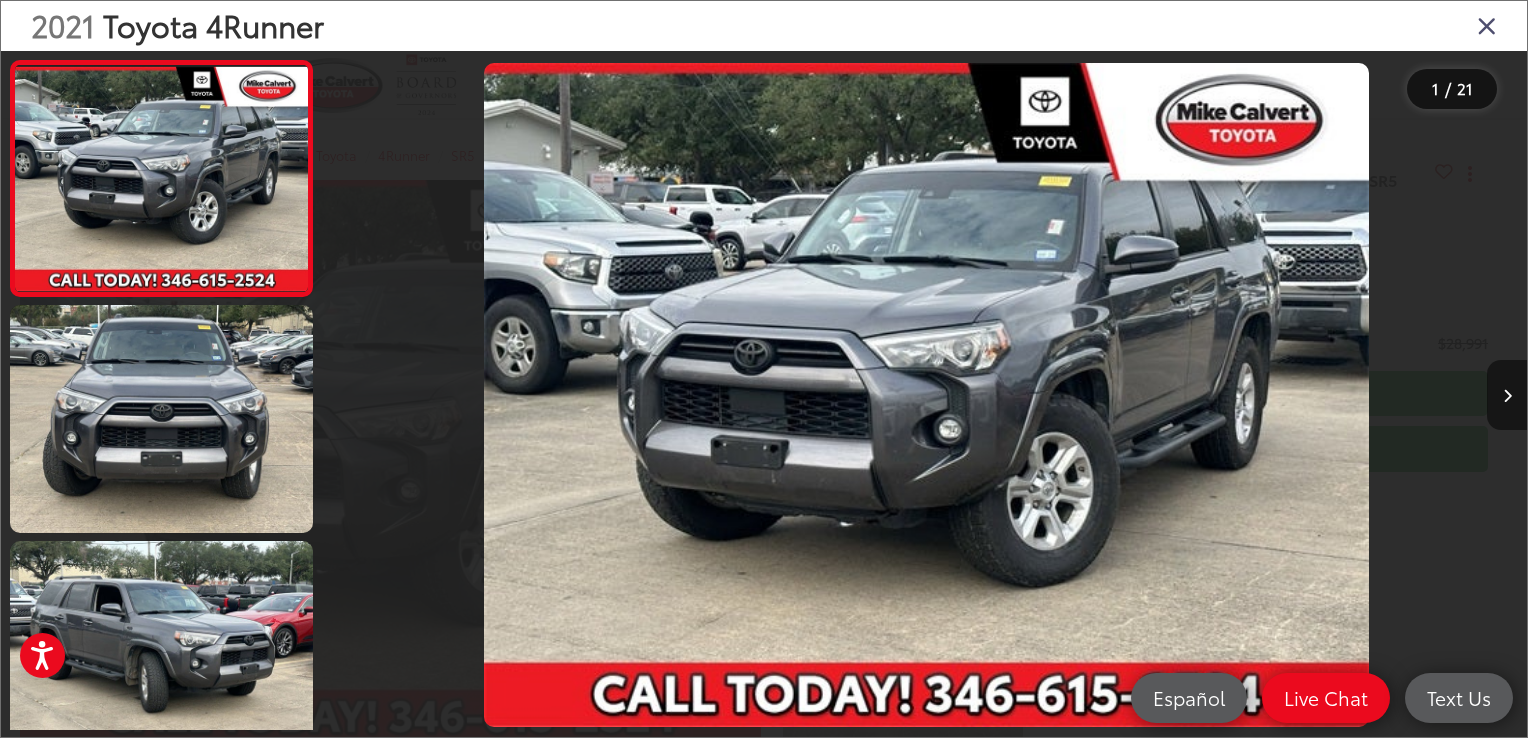 click at bounding box center (1507, 395) 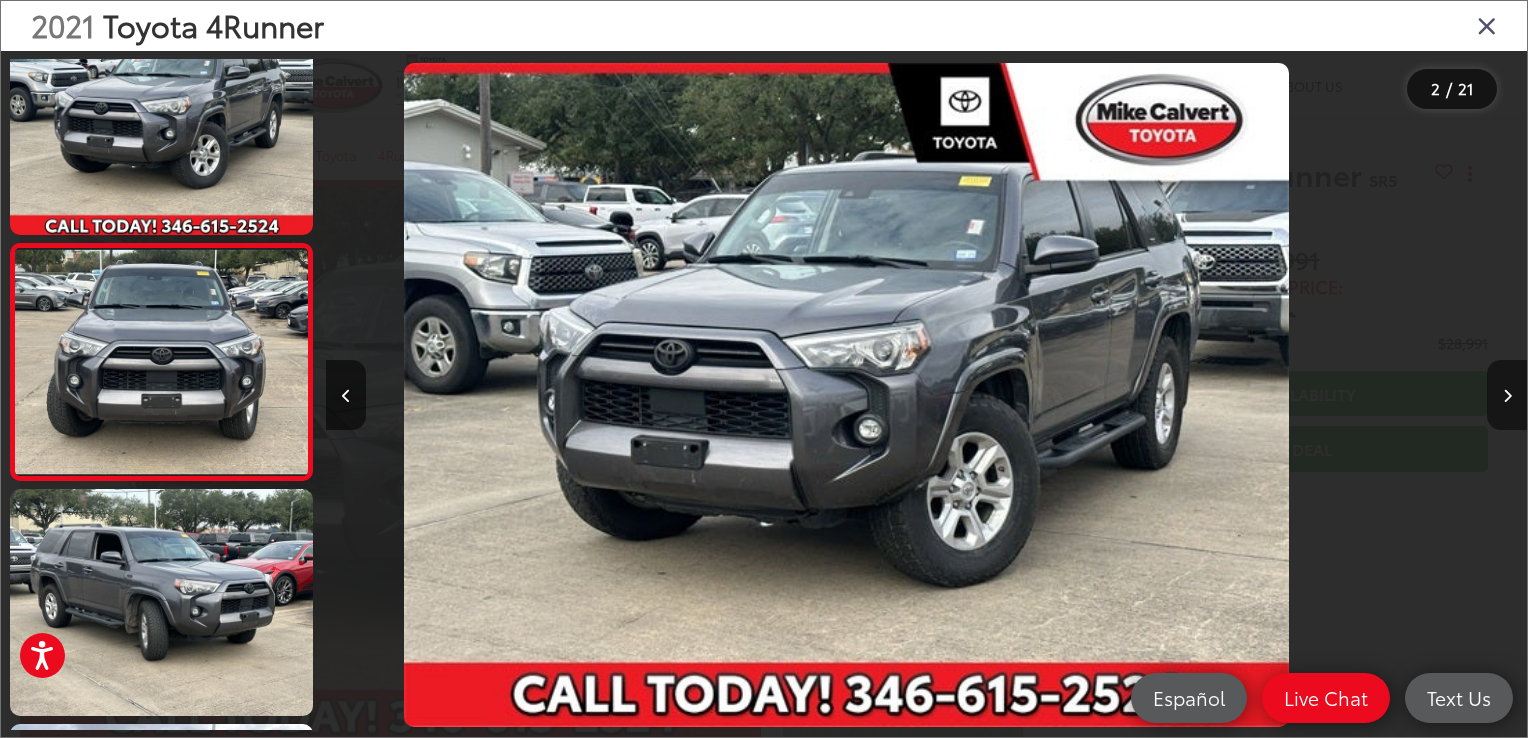 scroll, scrollTop: 76, scrollLeft: 0, axis: vertical 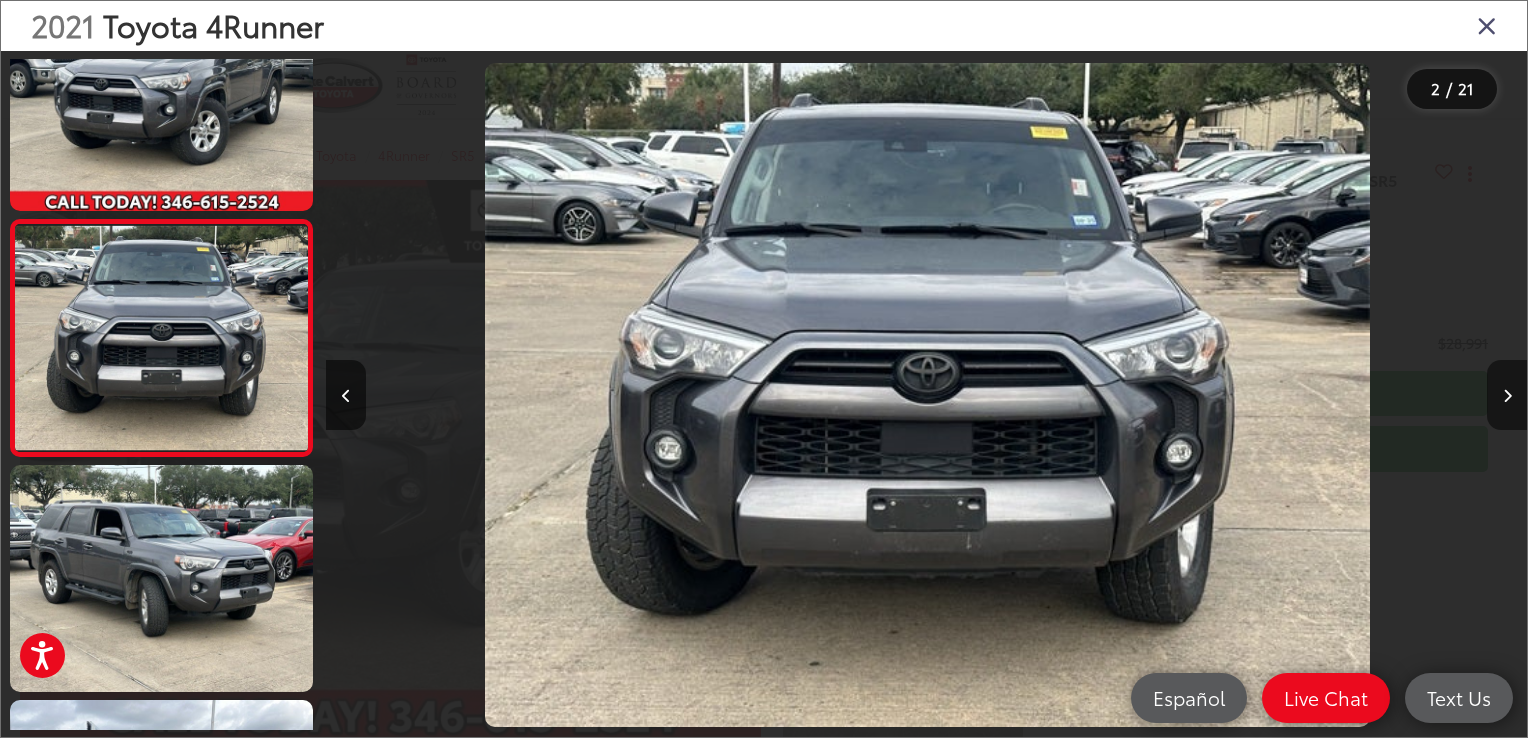 click at bounding box center [1507, 395] 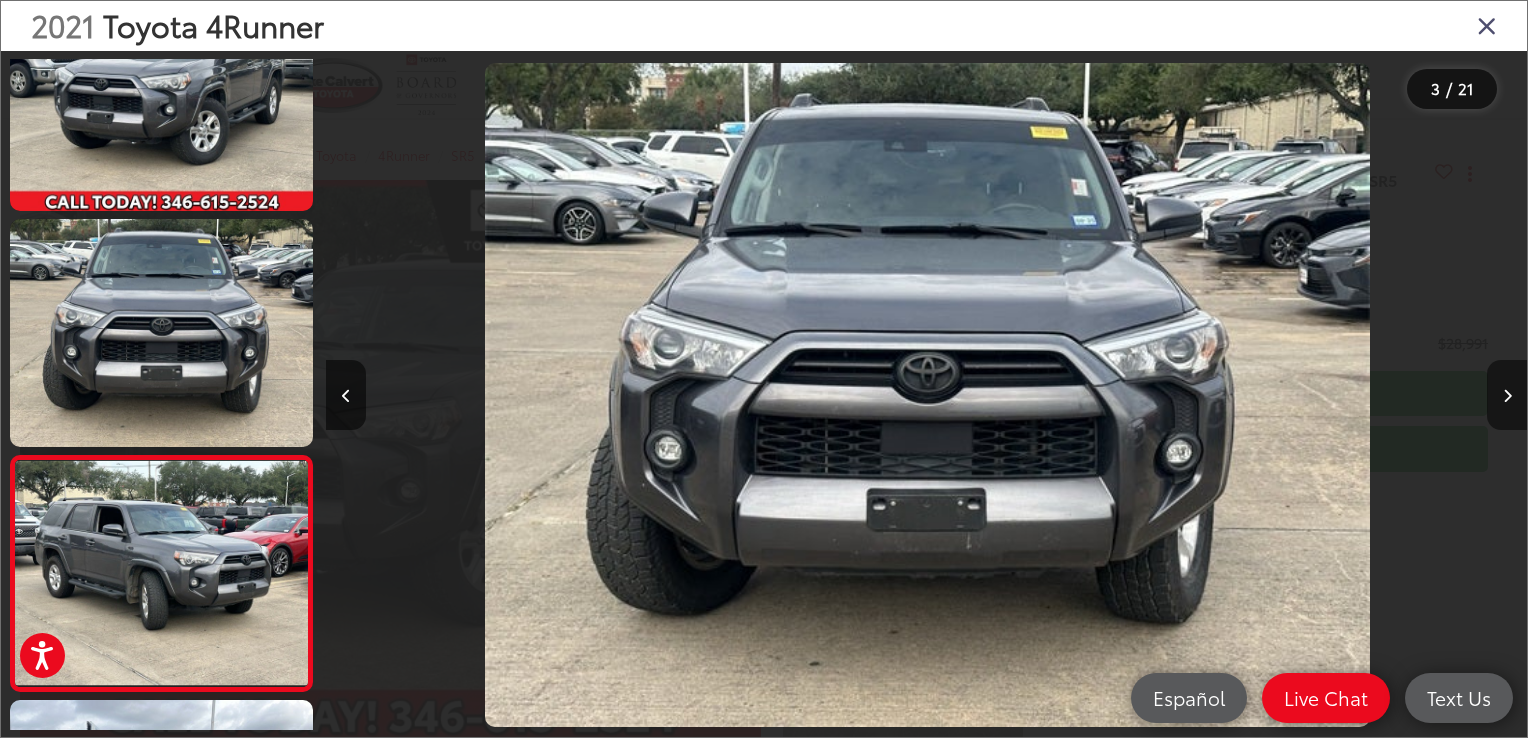scroll, scrollTop: 0, scrollLeft: 1527, axis: horizontal 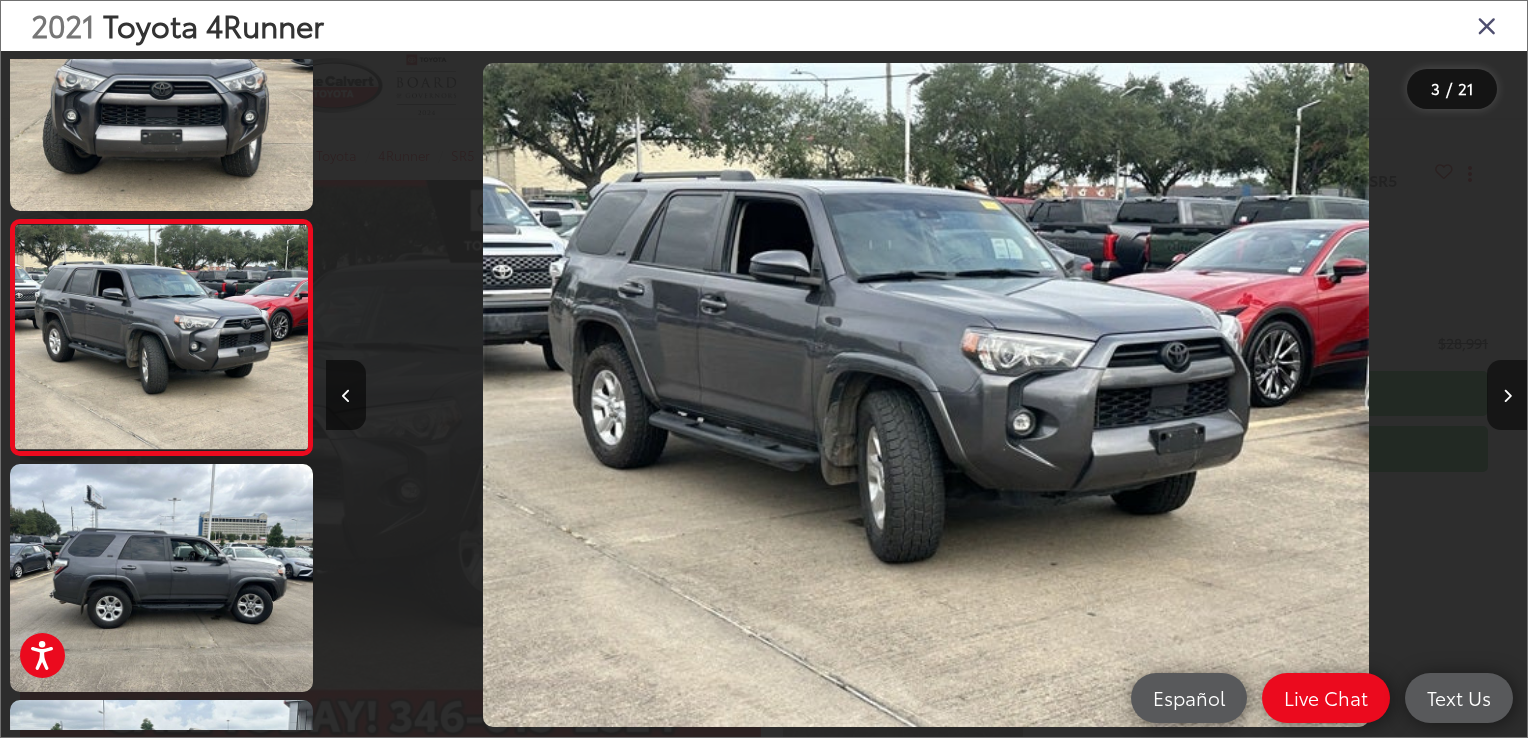 click at bounding box center (1507, 395) 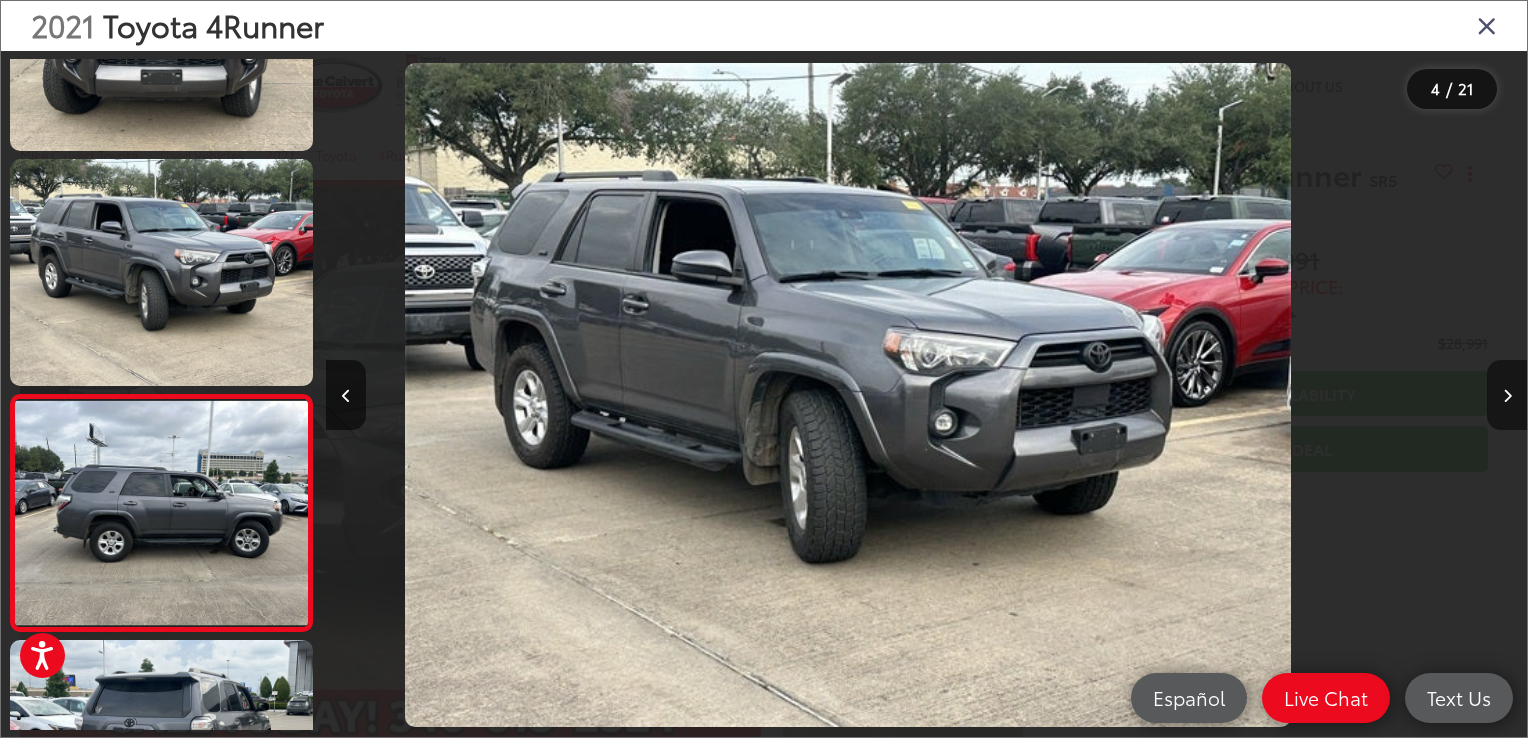 scroll, scrollTop: 520, scrollLeft: 0, axis: vertical 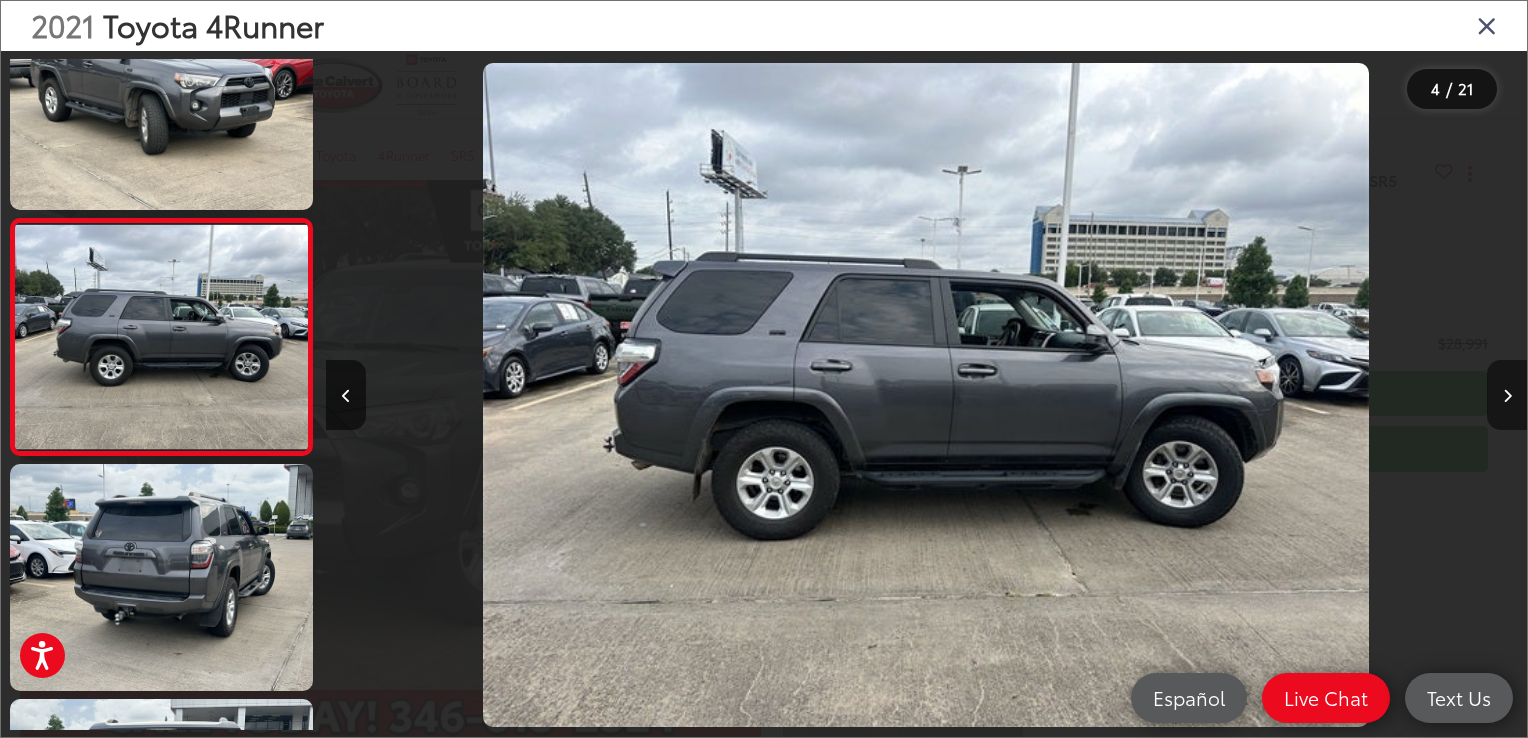 click at bounding box center [1507, 395] 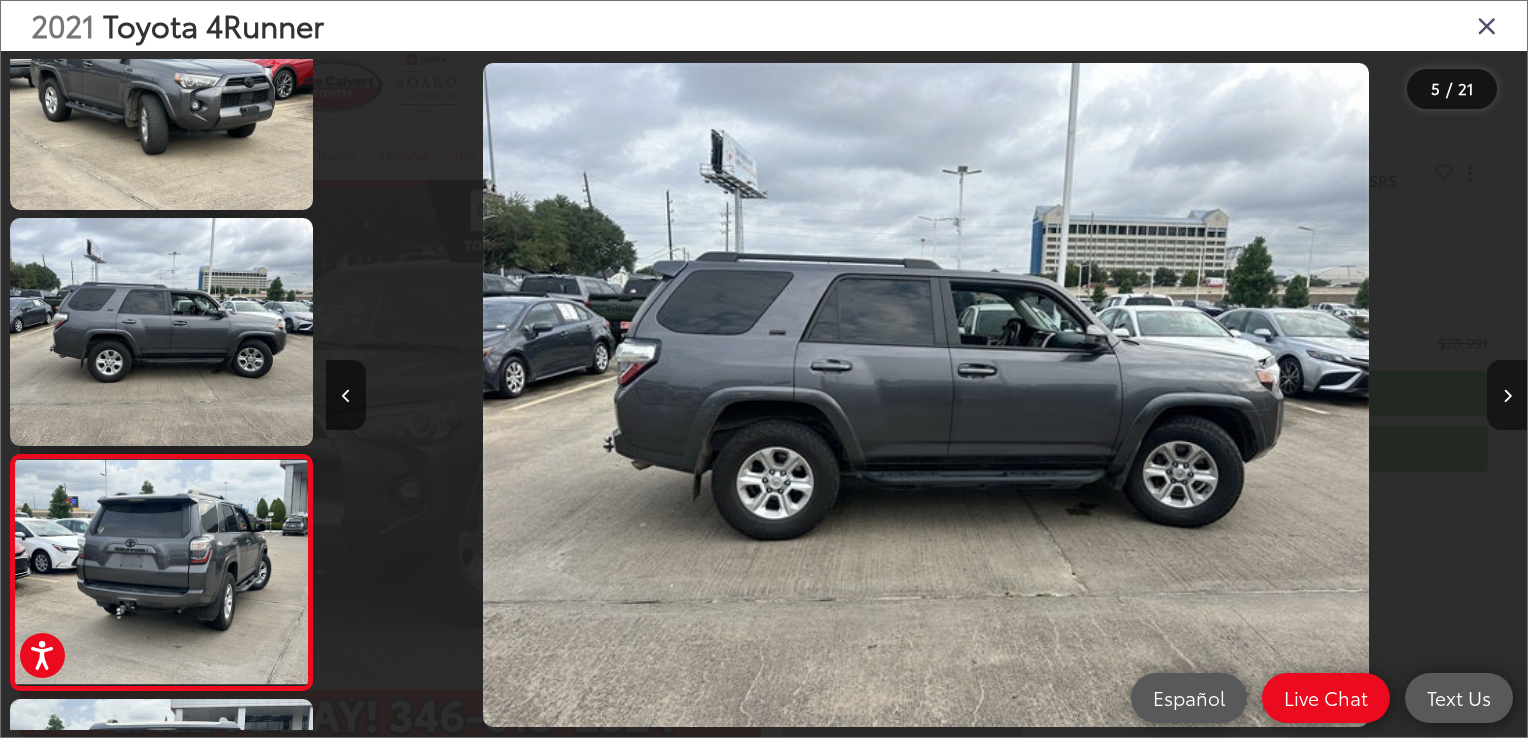 scroll, scrollTop: 0, scrollLeft: 3683, axis: horizontal 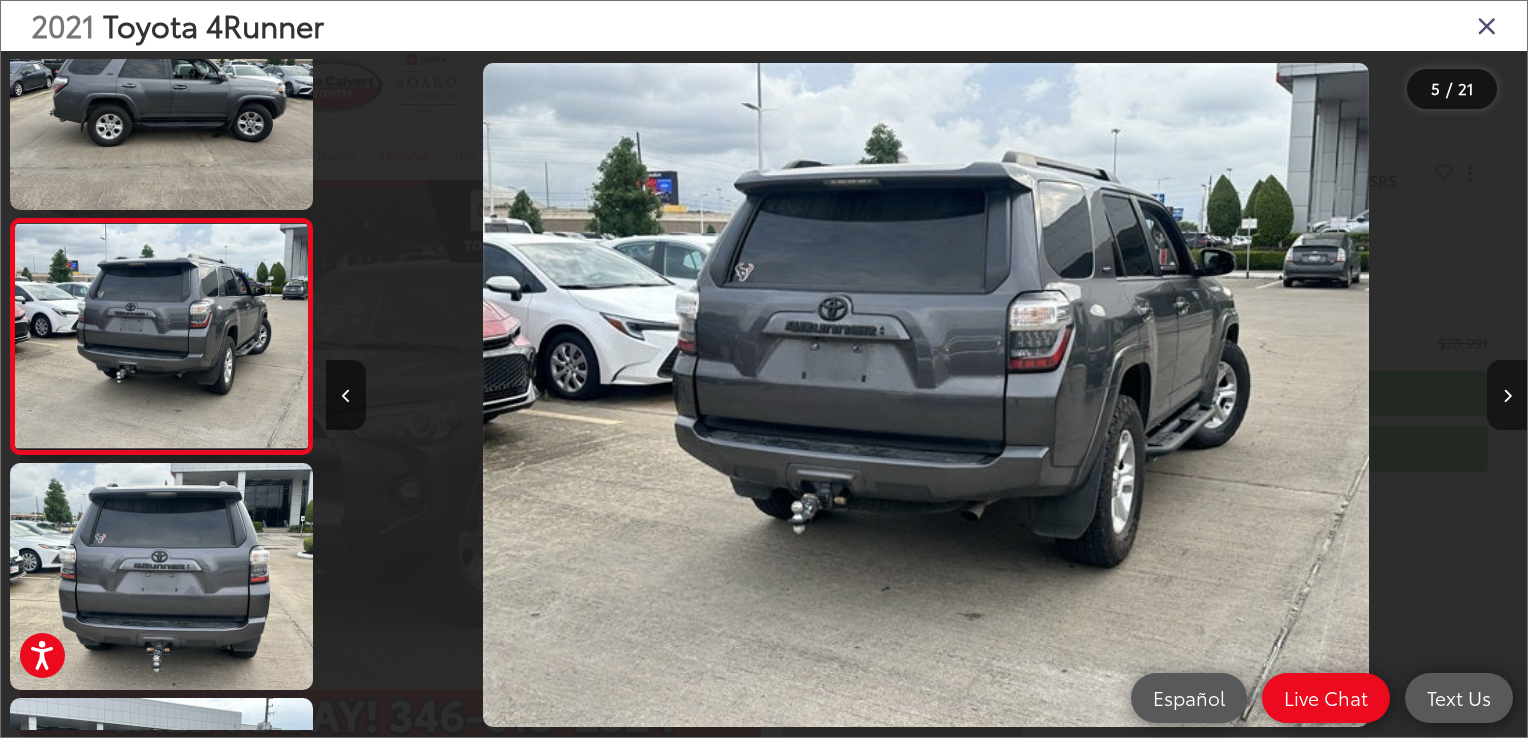click at bounding box center (1507, 395) 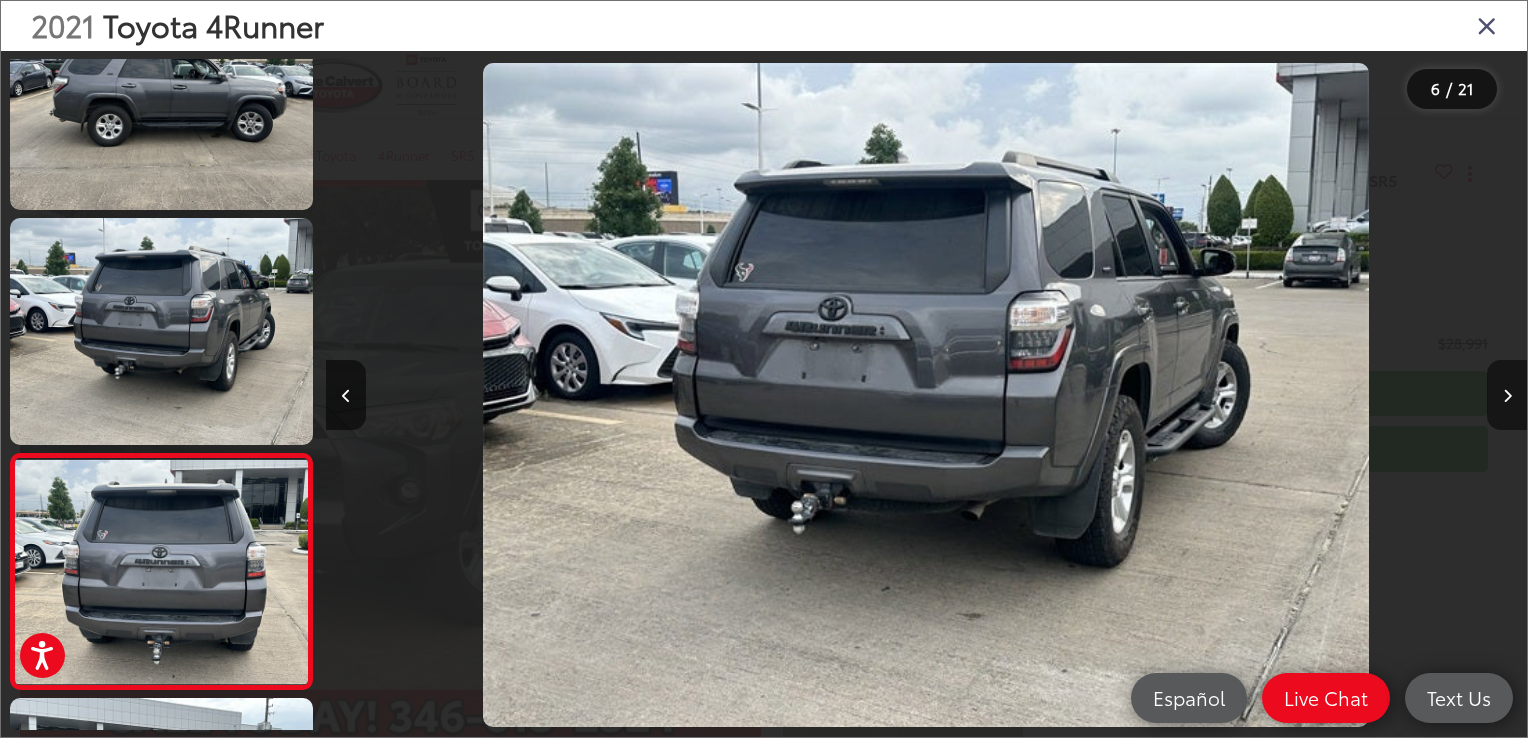 scroll, scrollTop: 0, scrollLeft: 5132, axis: horizontal 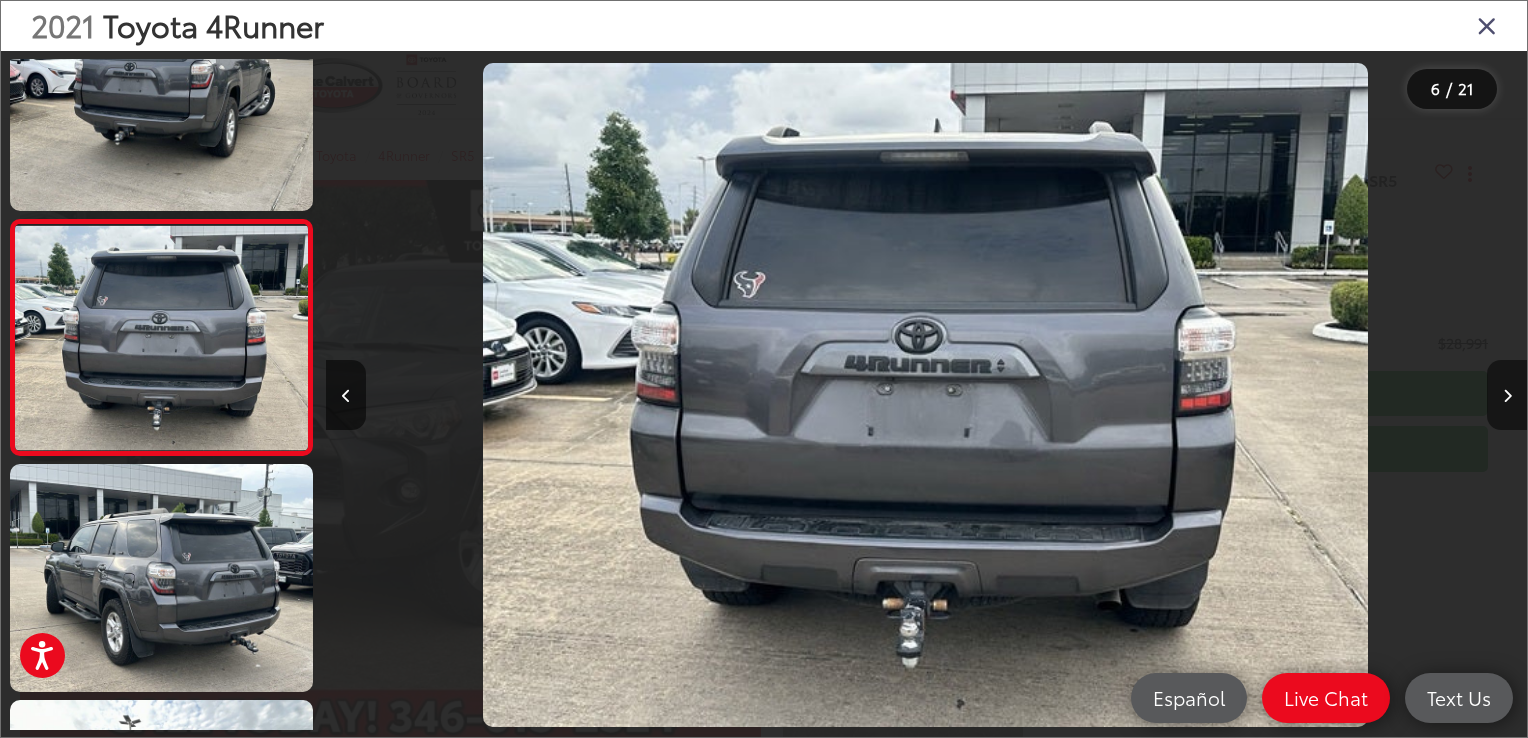 click at bounding box center (1507, 395) 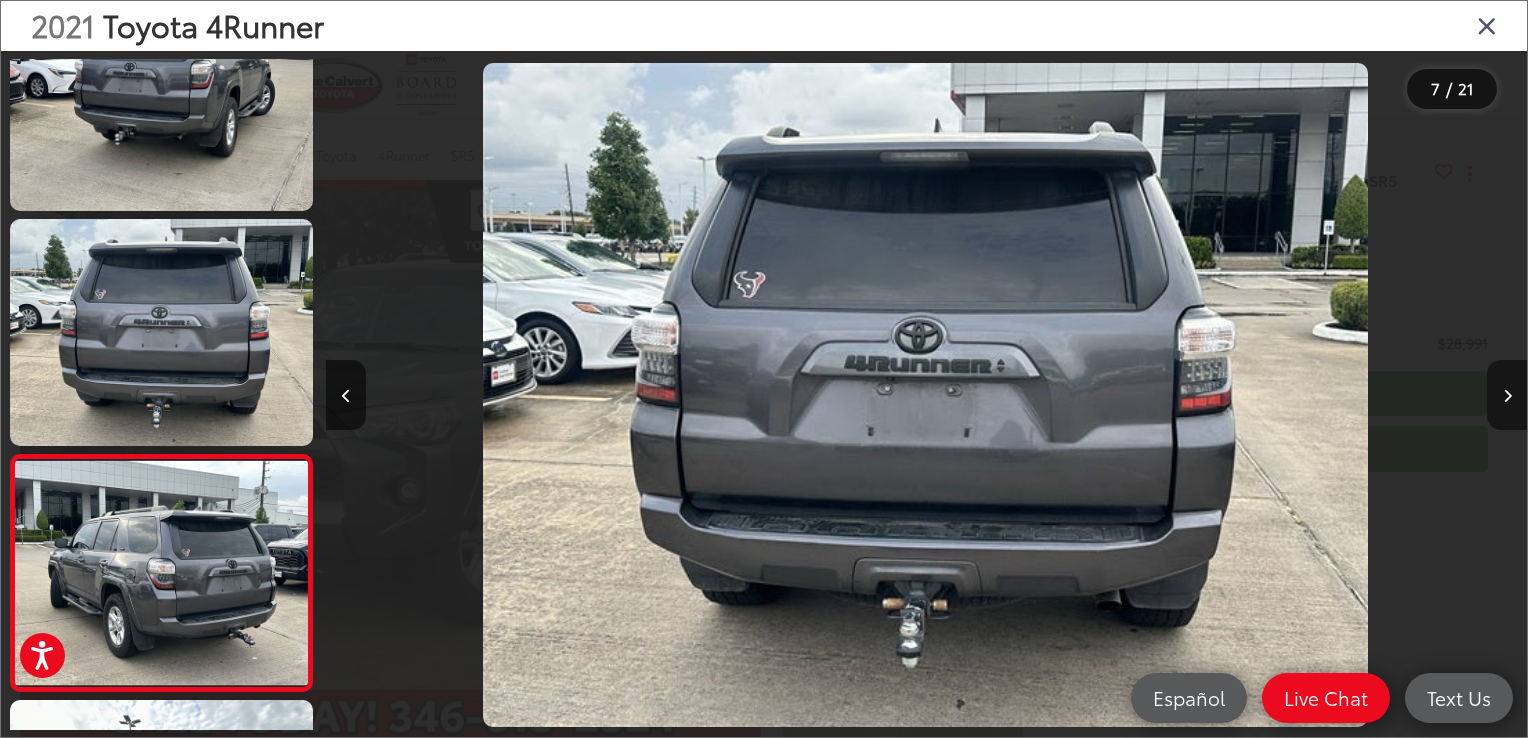 scroll, scrollTop: 0, scrollLeft: 6332, axis: horizontal 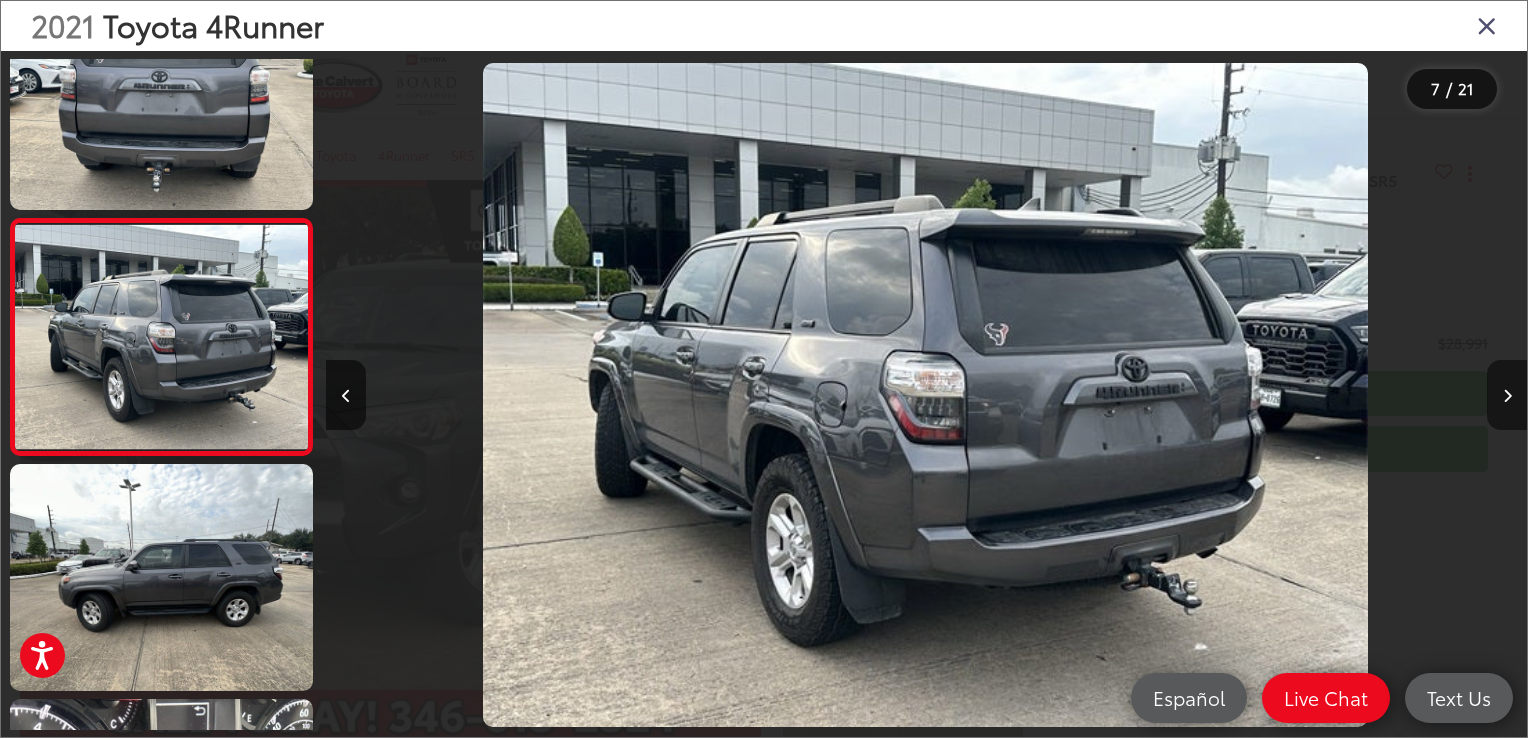 click at bounding box center [1507, 395] 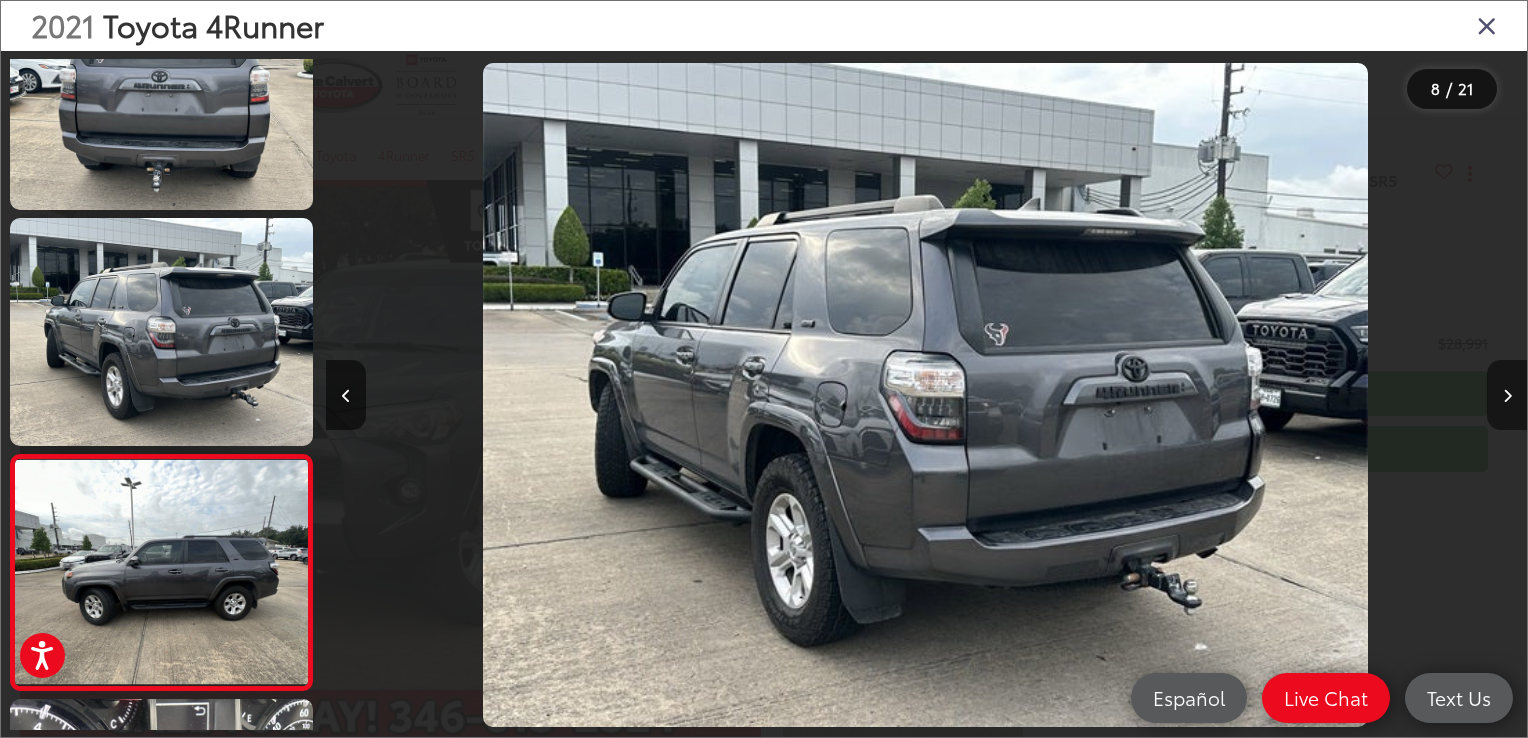 scroll, scrollTop: 0, scrollLeft: 7533, axis: horizontal 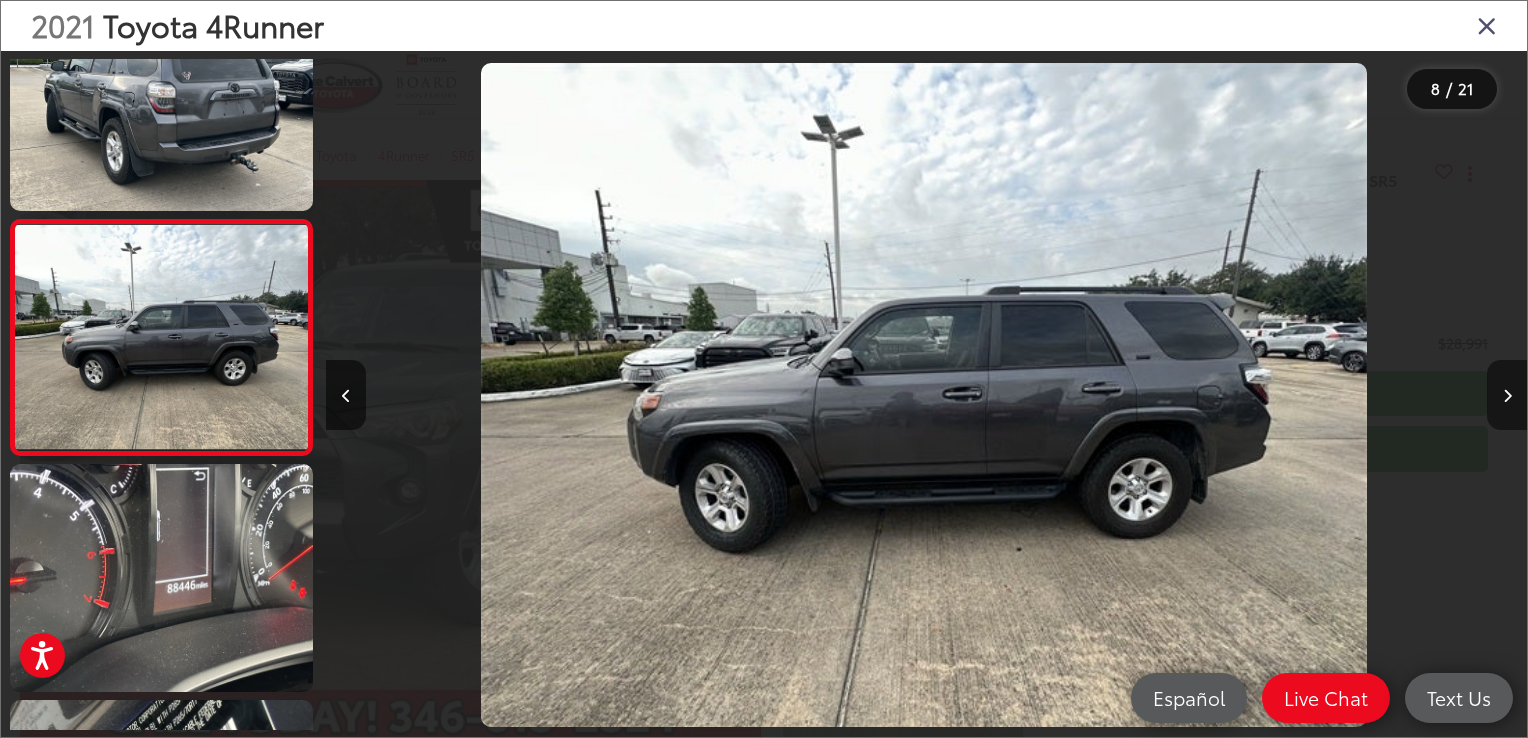 click at bounding box center [1507, 395] 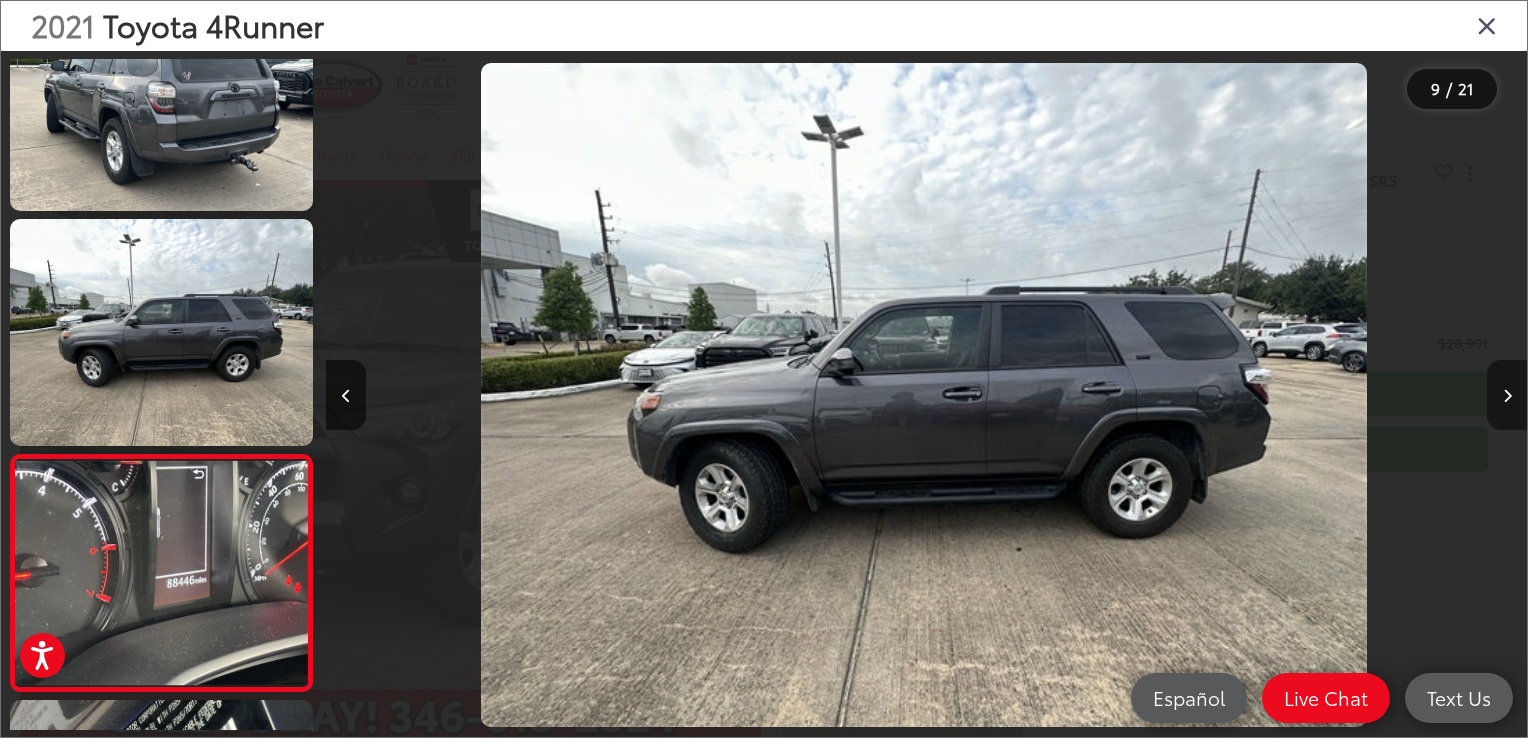 scroll, scrollTop: 0, scrollLeft: 8736, axis: horizontal 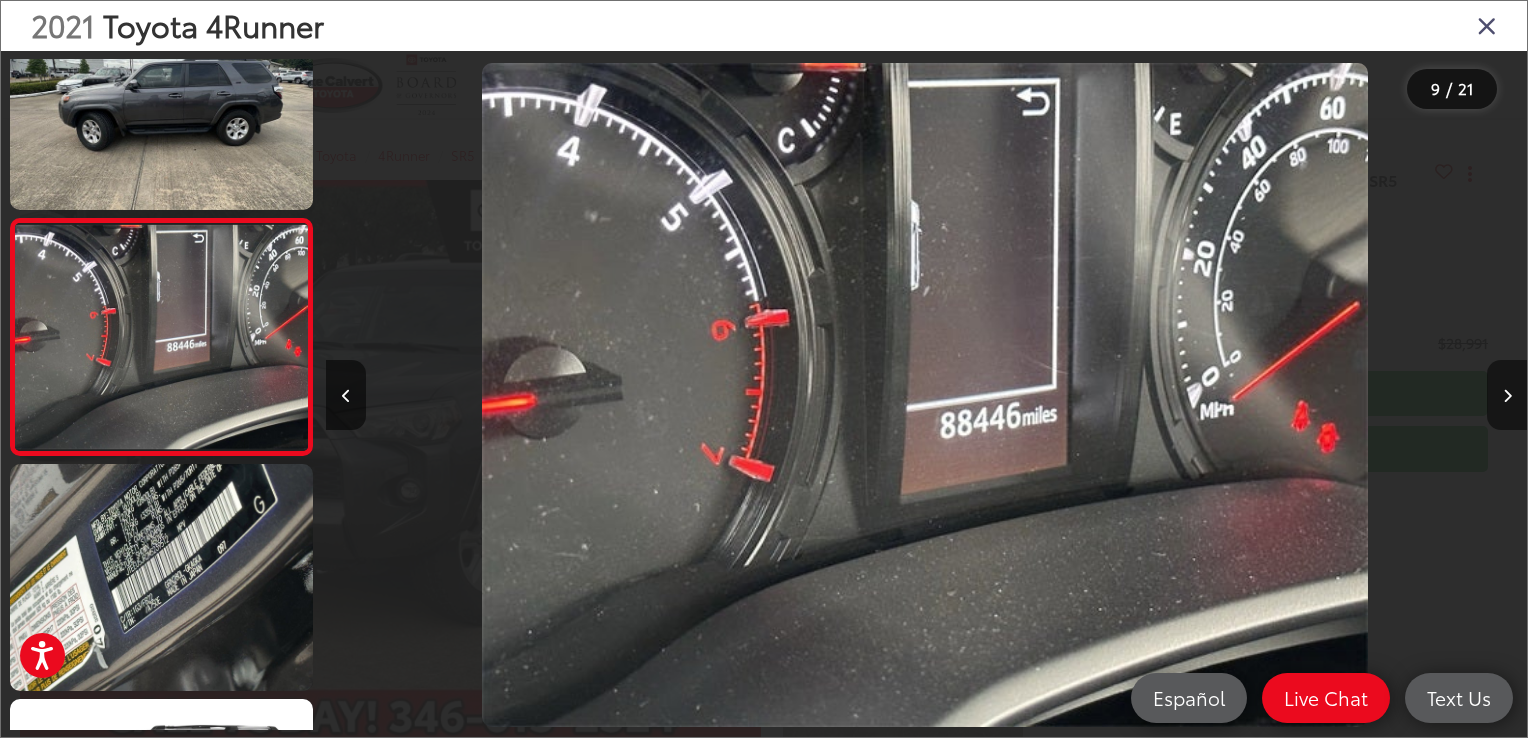 click at bounding box center [1507, 395] 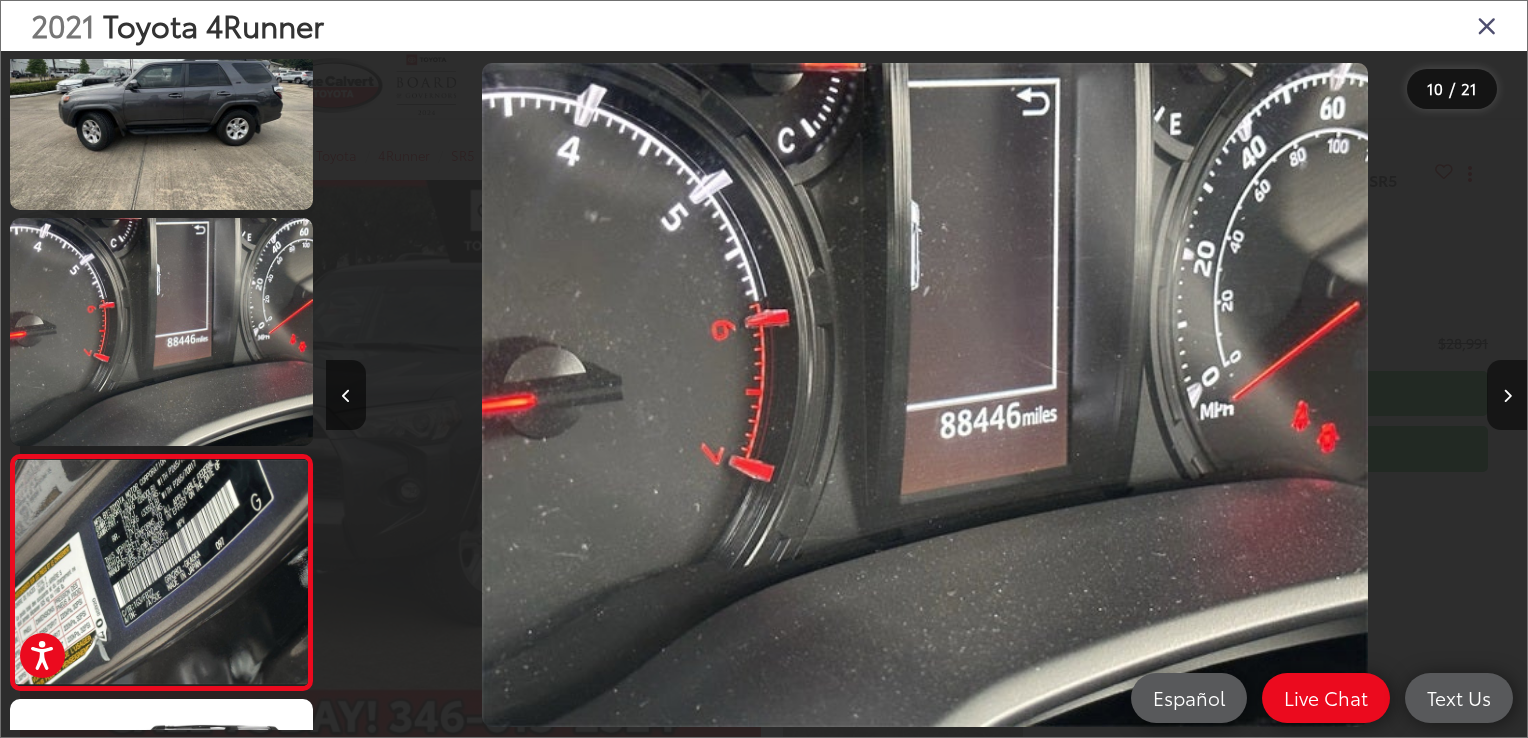 scroll, scrollTop: 0, scrollLeft: 9936, axis: horizontal 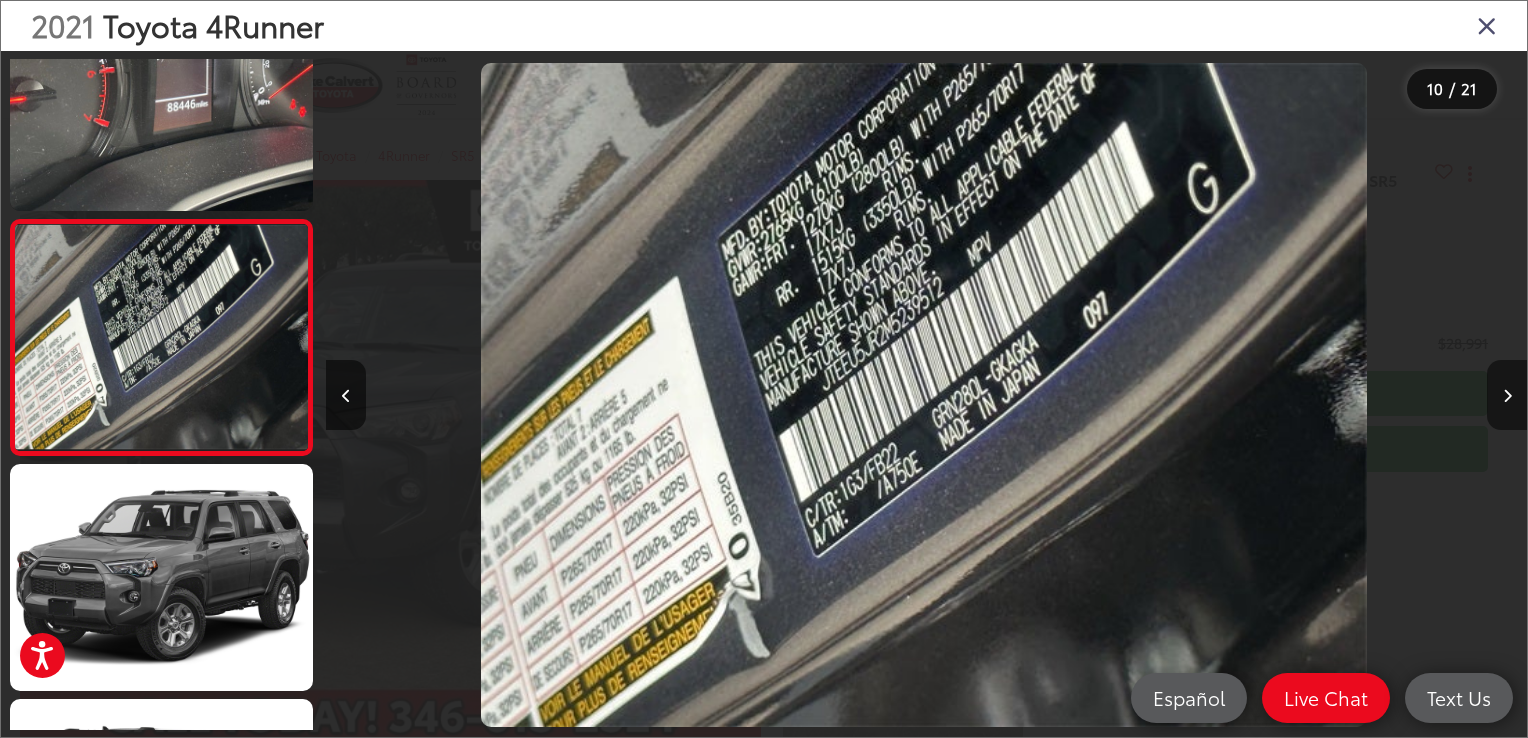 click at bounding box center (1507, 395) 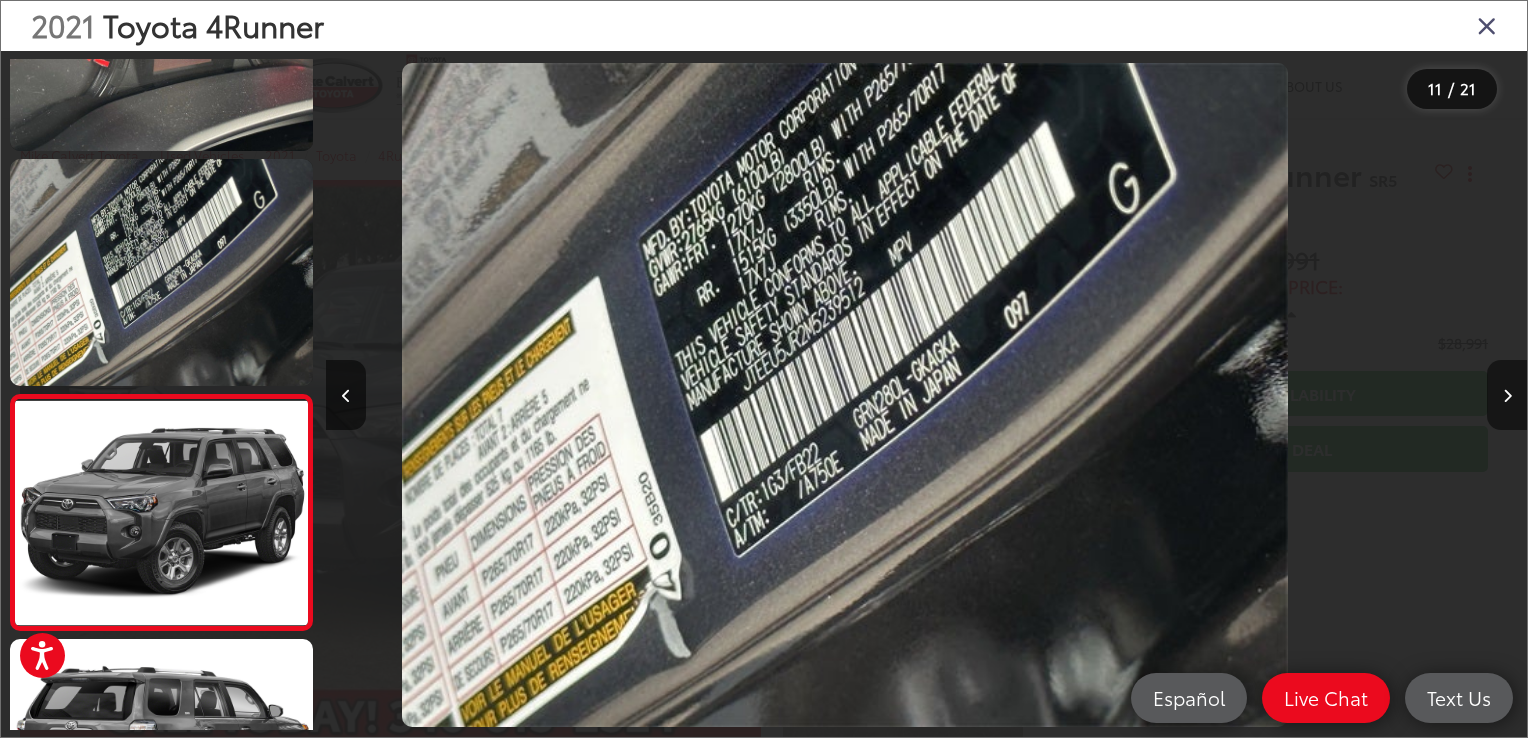 scroll, scrollTop: 2167, scrollLeft: 0, axis: vertical 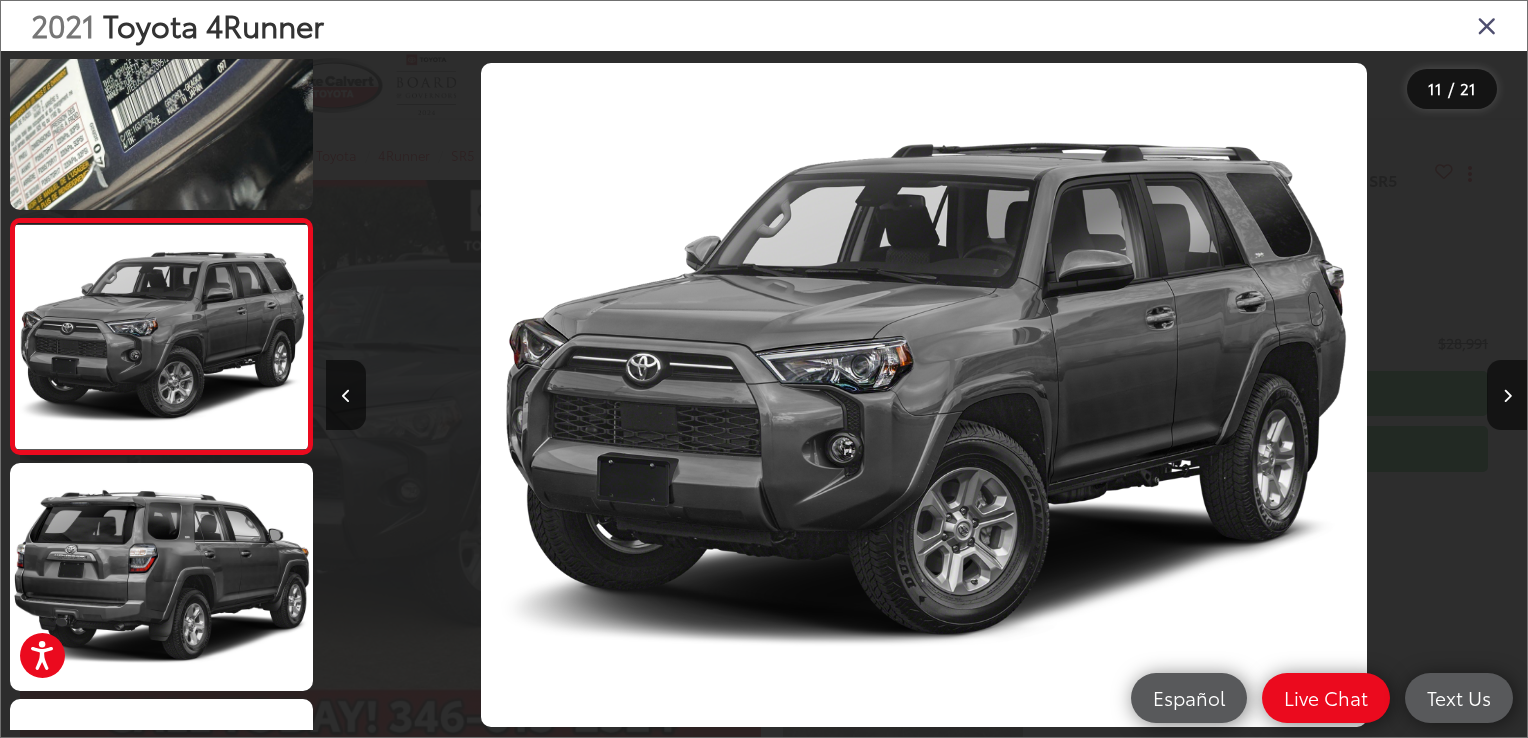 click at bounding box center (1487, 25) 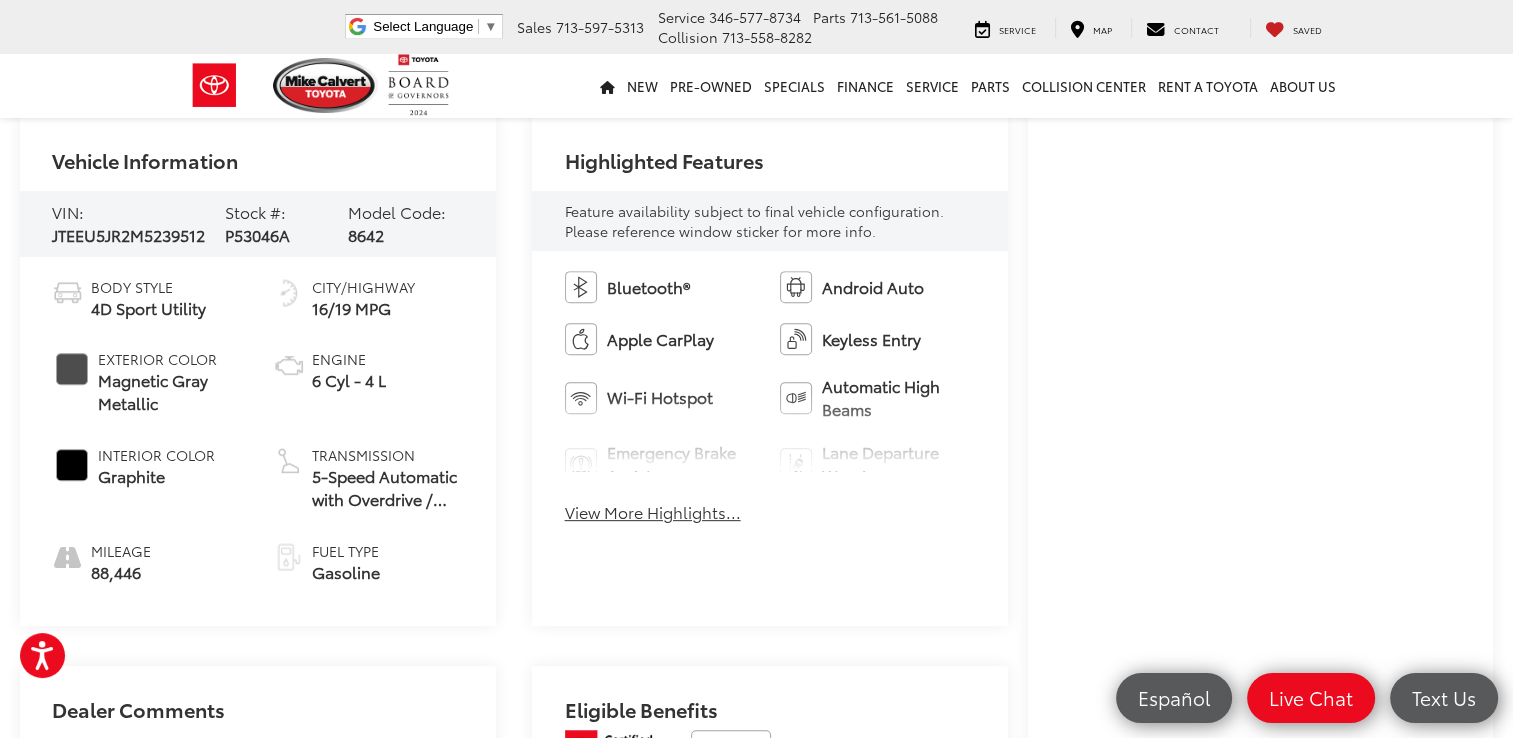 click on "View More Highlights..." at bounding box center [653, 512] 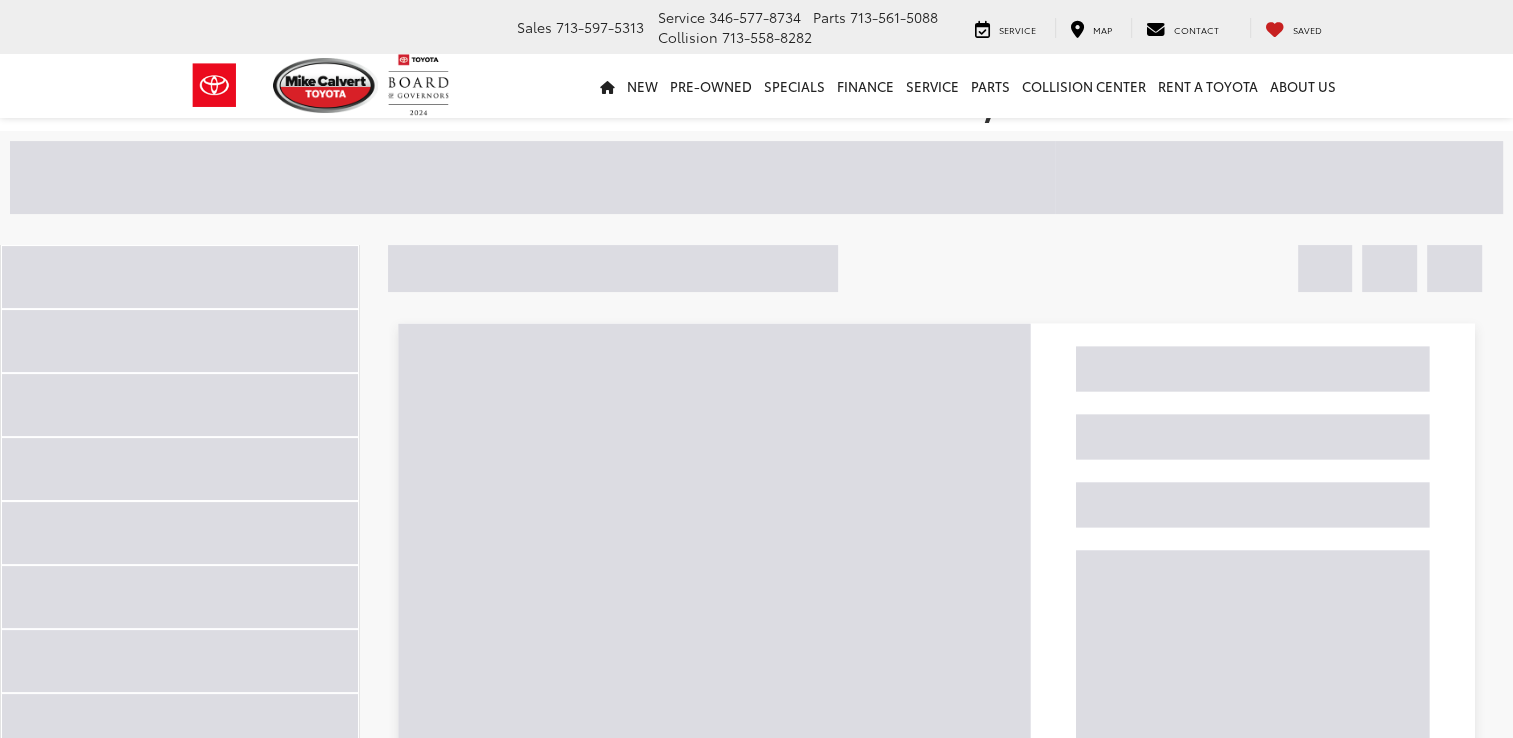 scroll, scrollTop: 116, scrollLeft: 0, axis: vertical 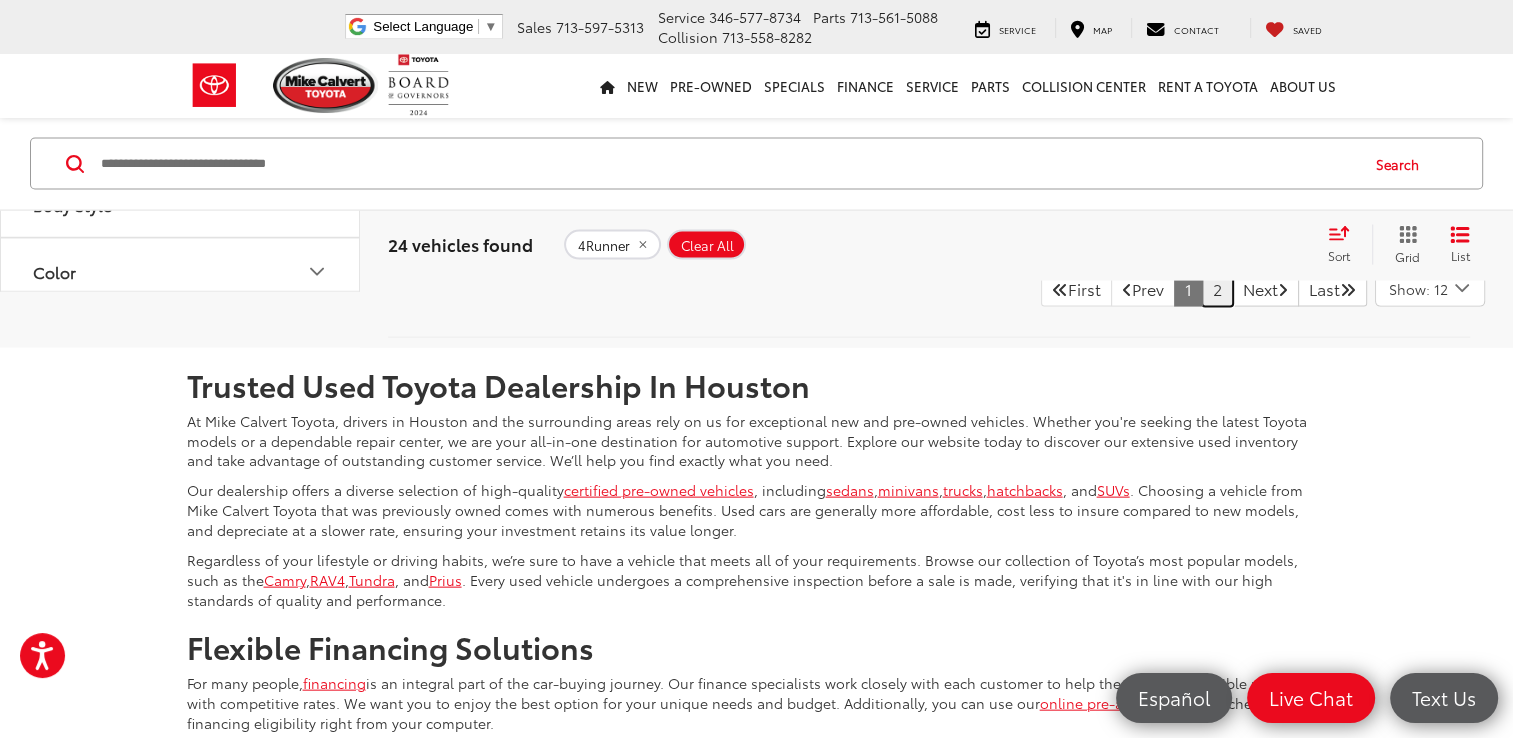 click on "2" at bounding box center (1217, 289) 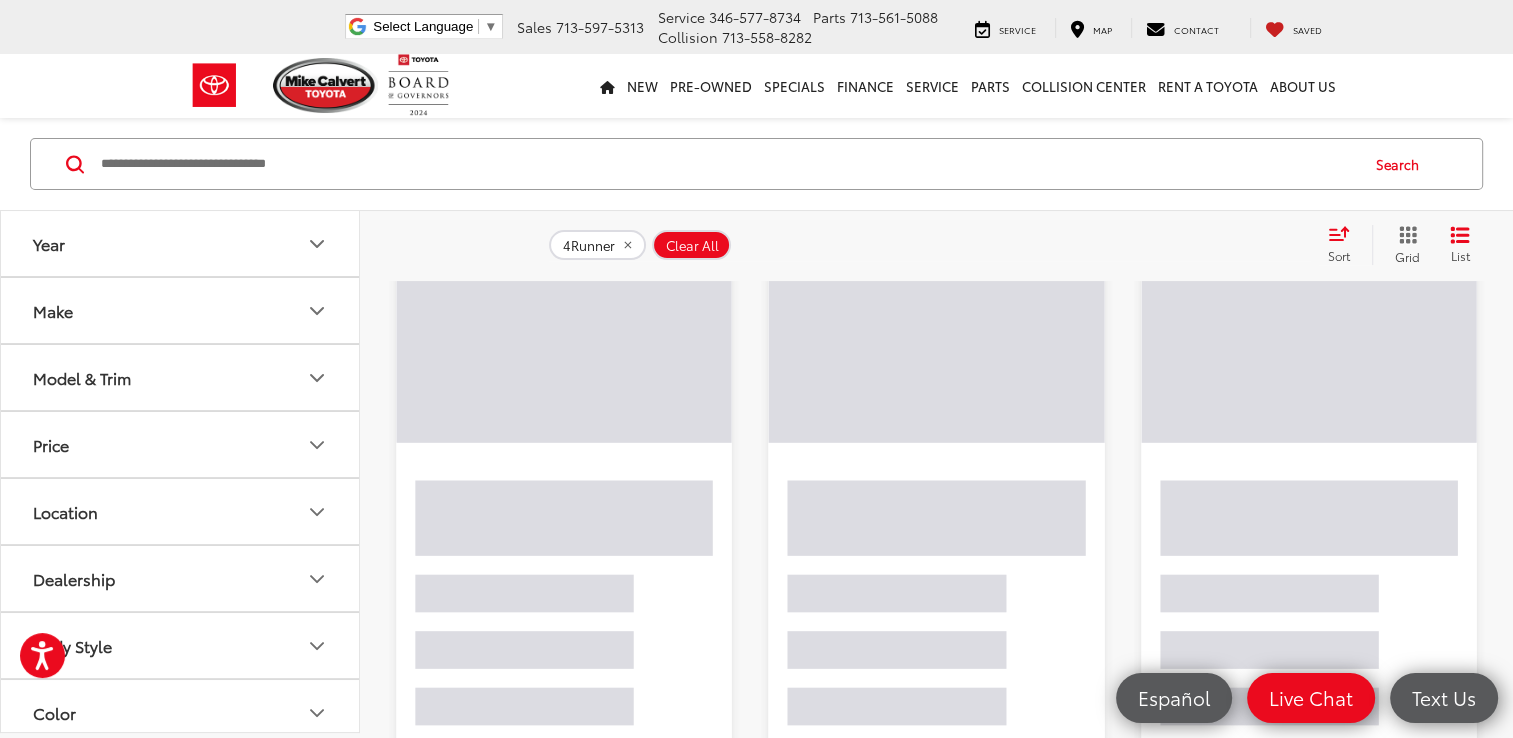 scroll, scrollTop: 128, scrollLeft: 0, axis: vertical 